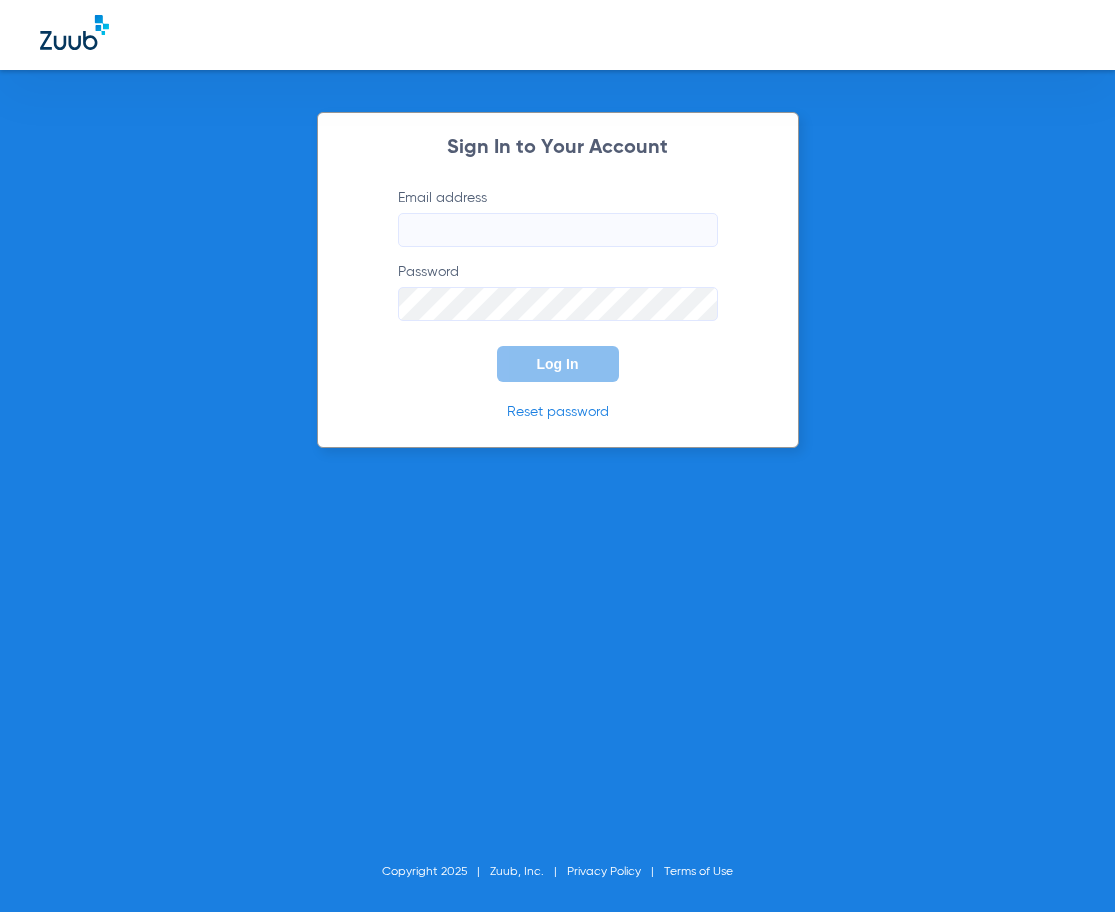 scroll, scrollTop: 0, scrollLeft: 0, axis: both 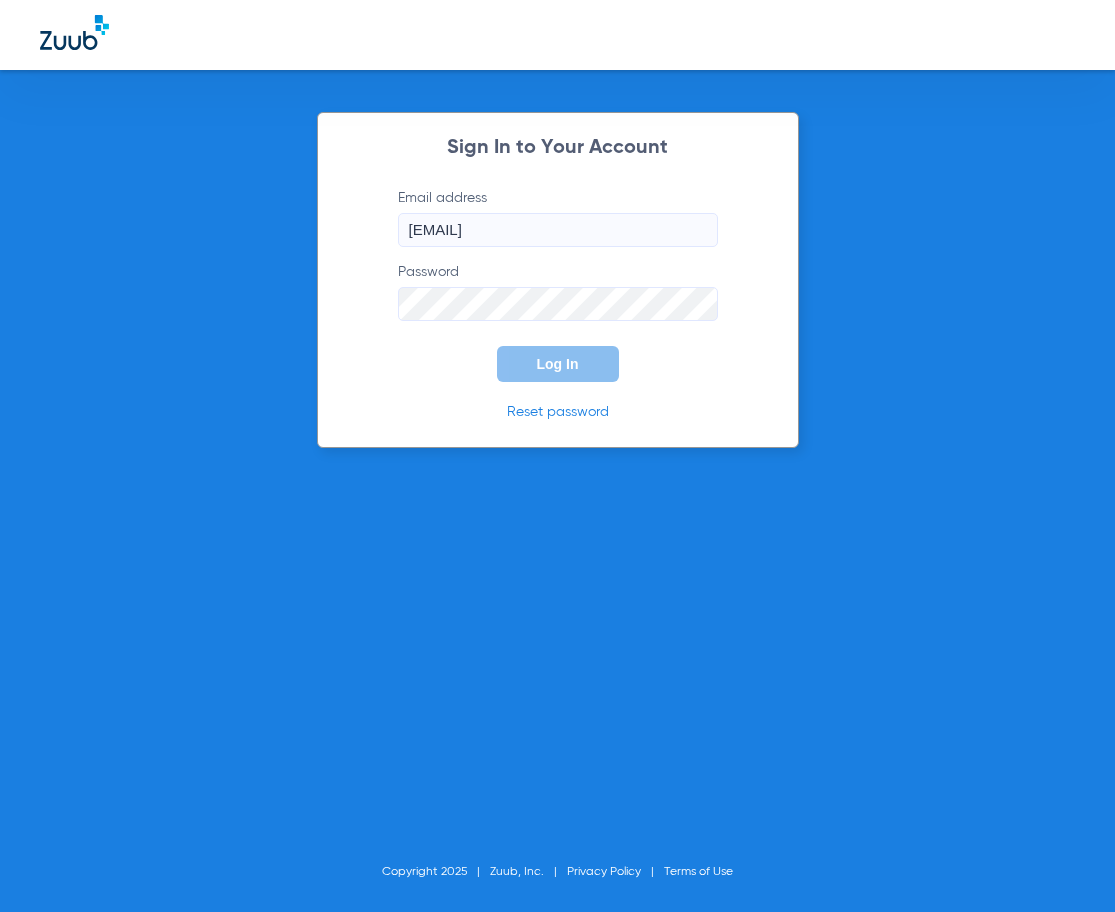 click on "Log In" 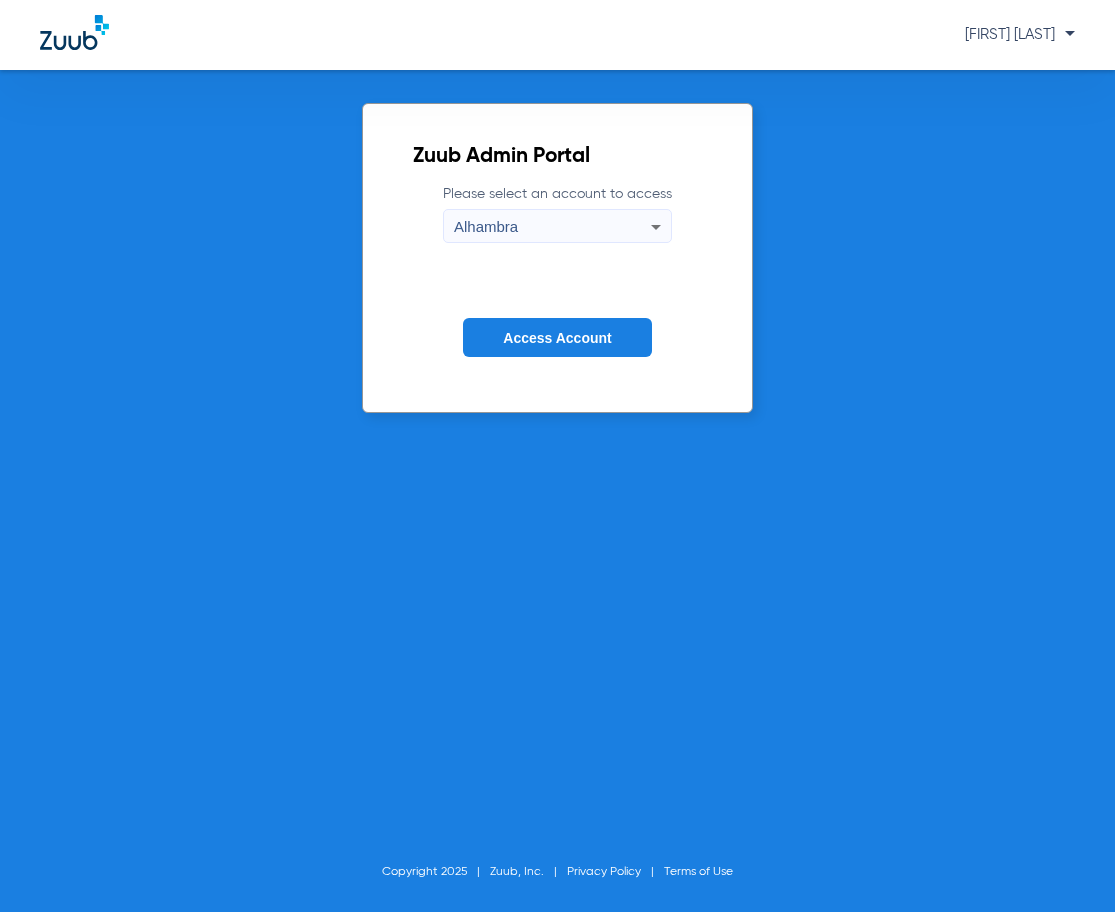 click on "Access Account" 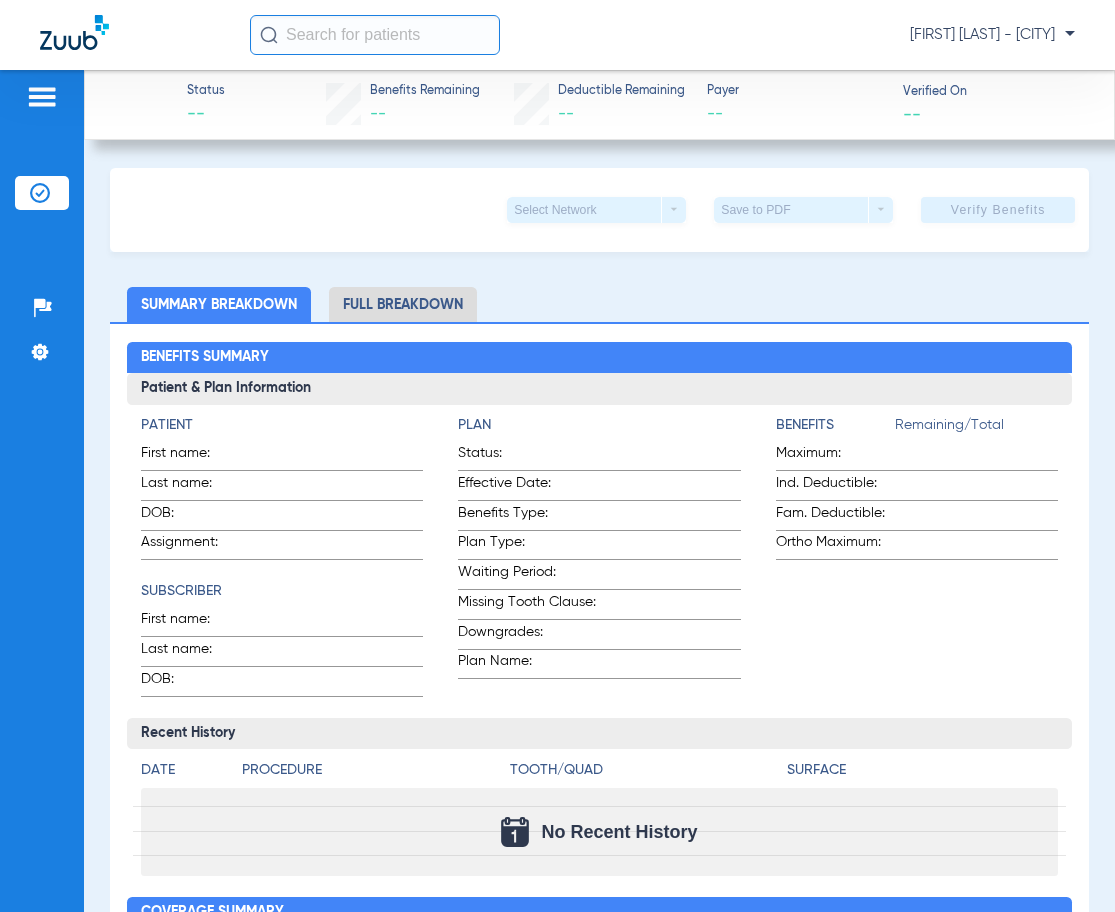click 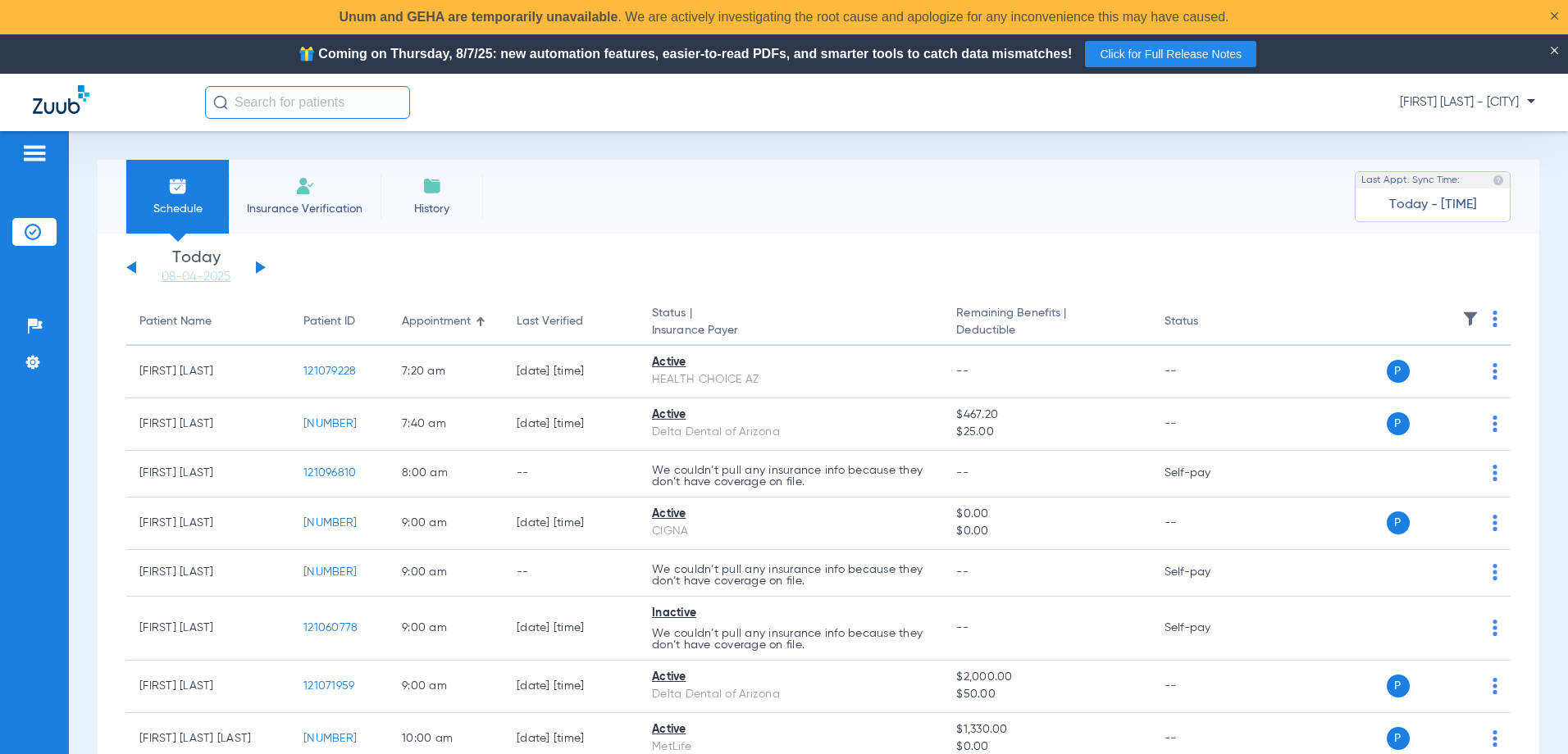 click 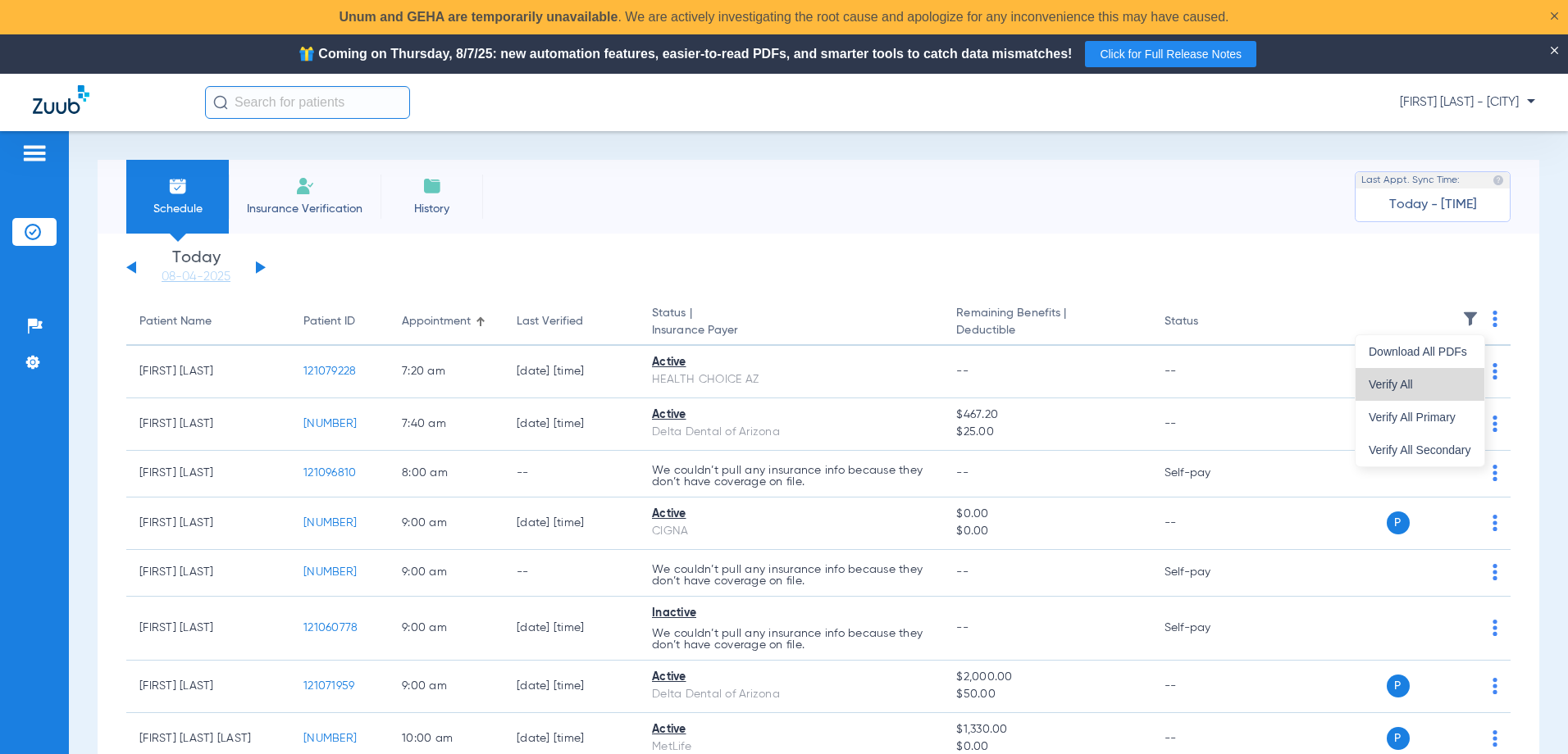 click on "Verify All" at bounding box center [1420, 384] 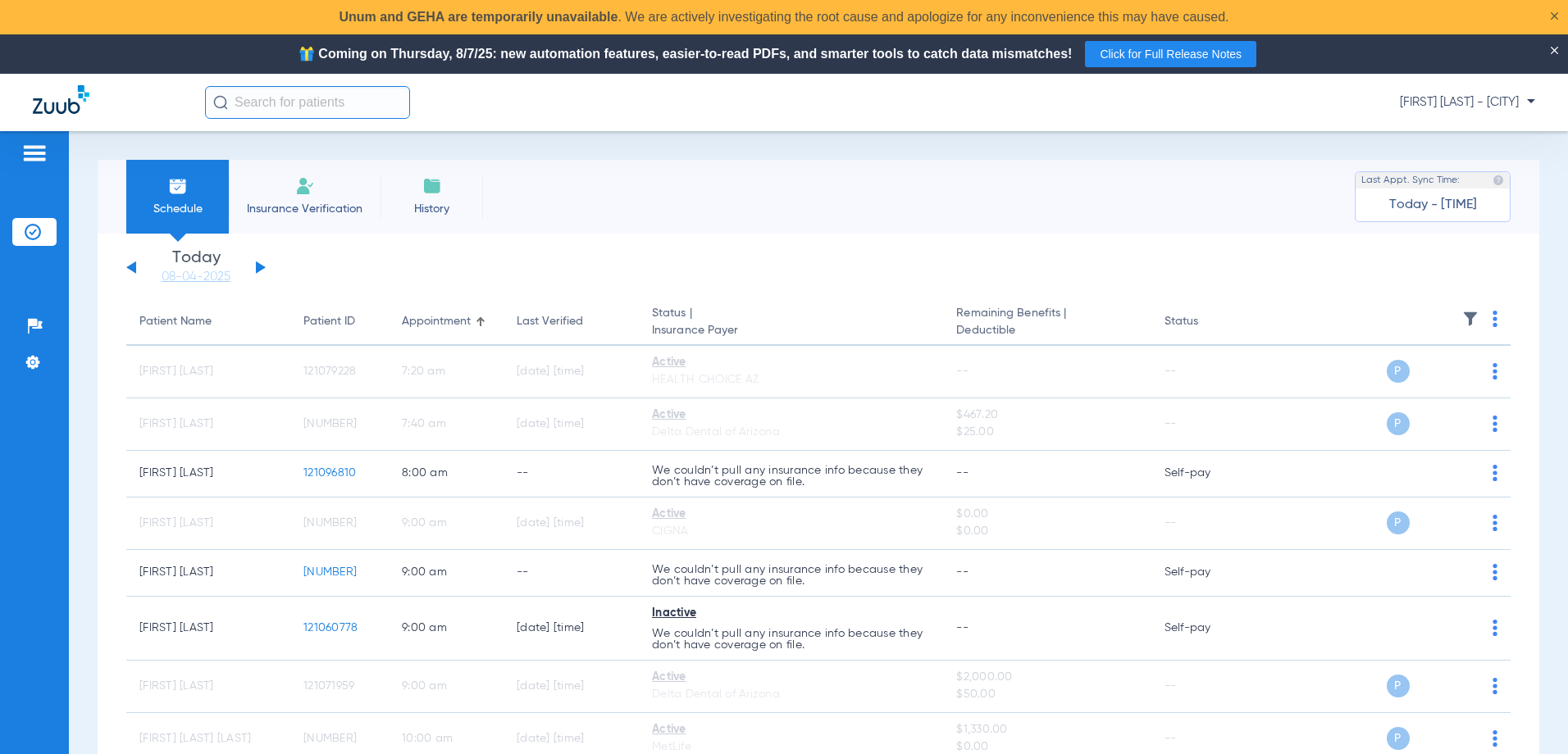 click 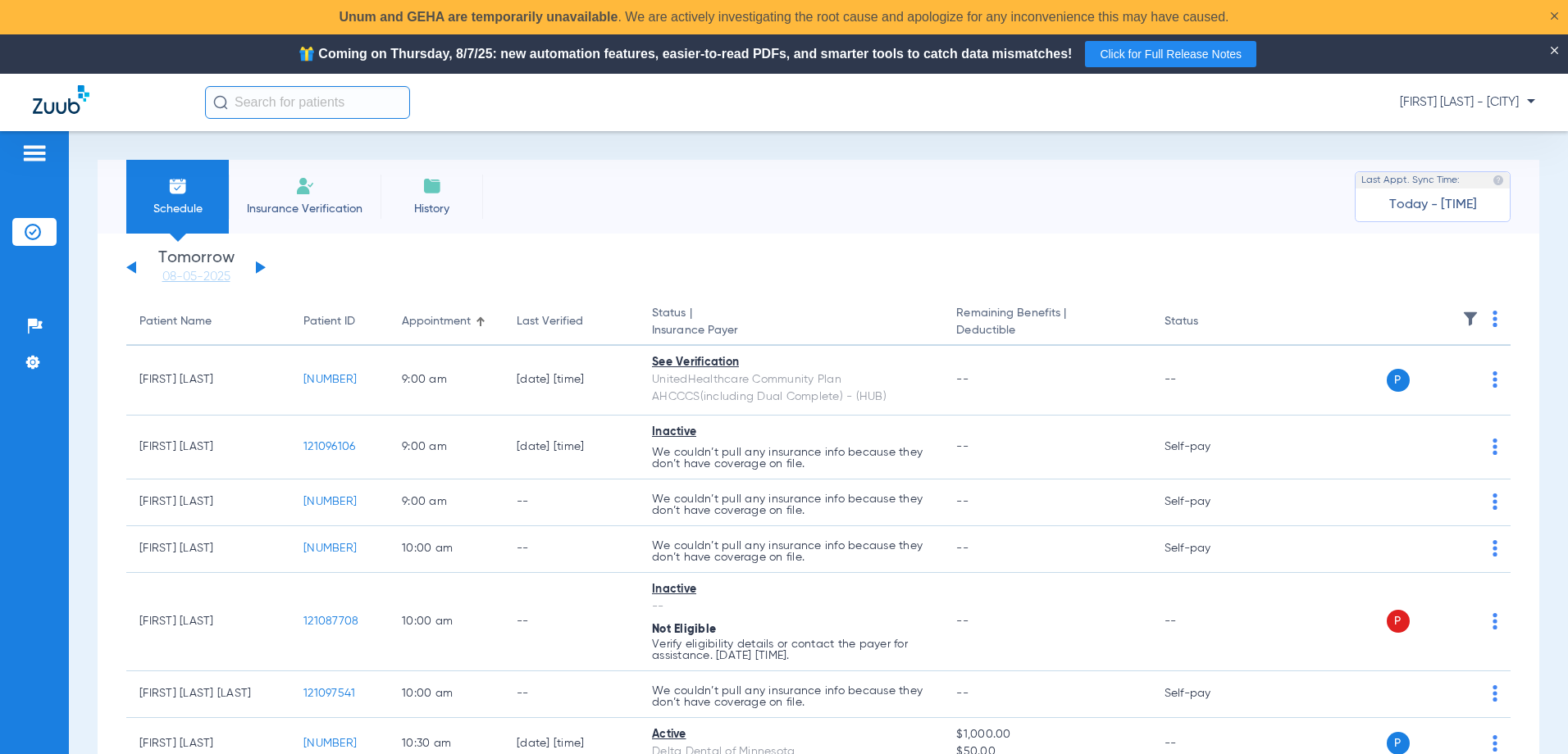 click 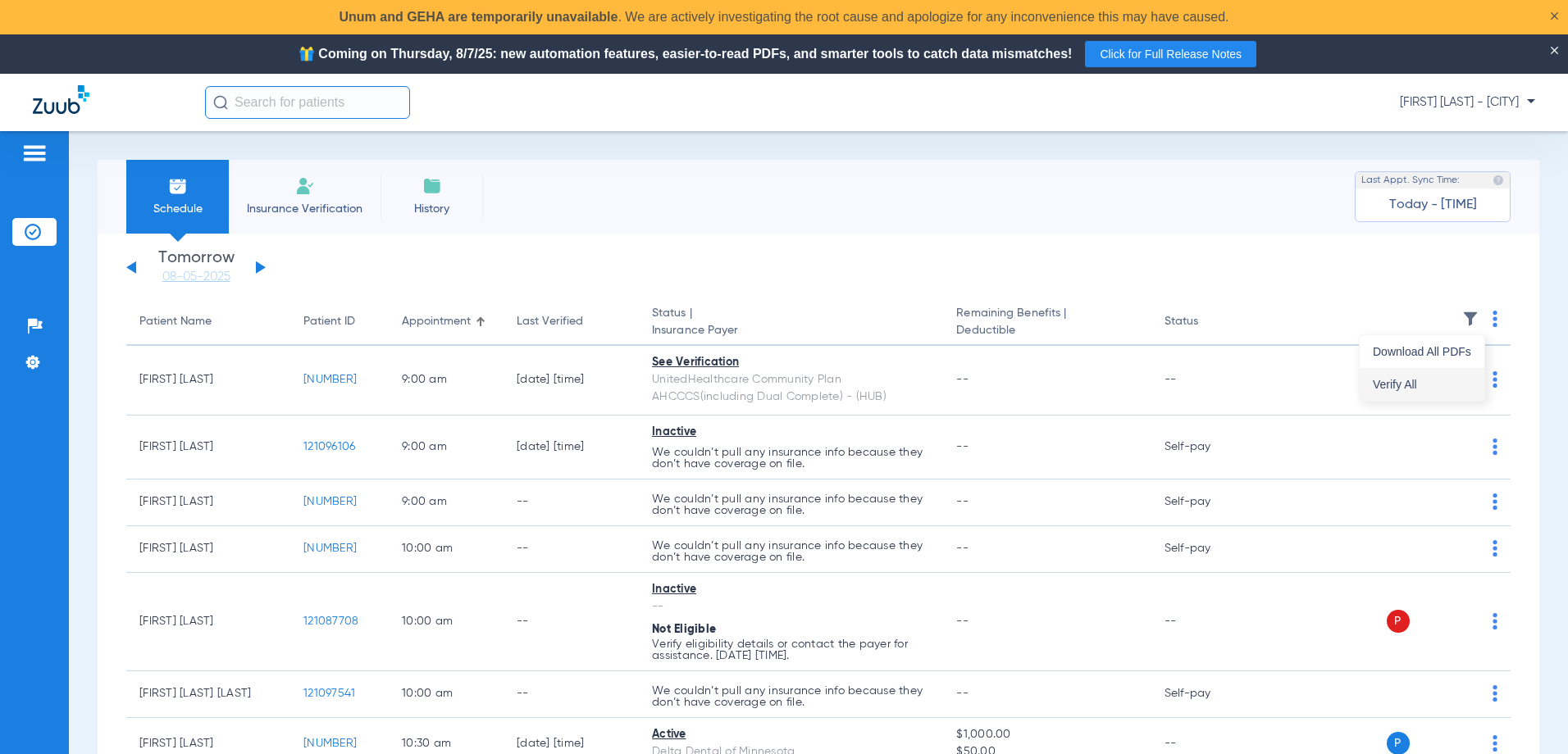 click on "Verify All" at bounding box center [1422, 384] 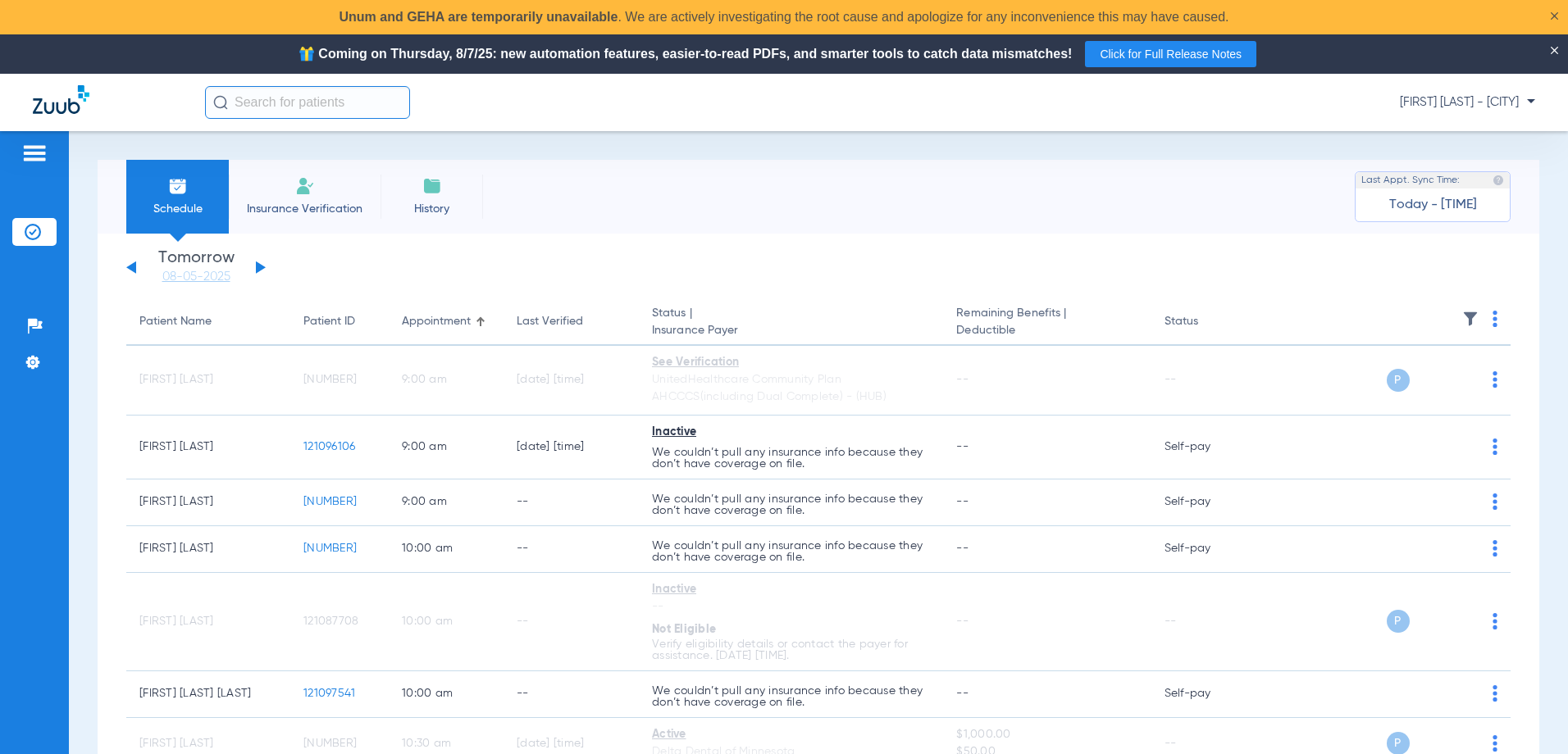 click 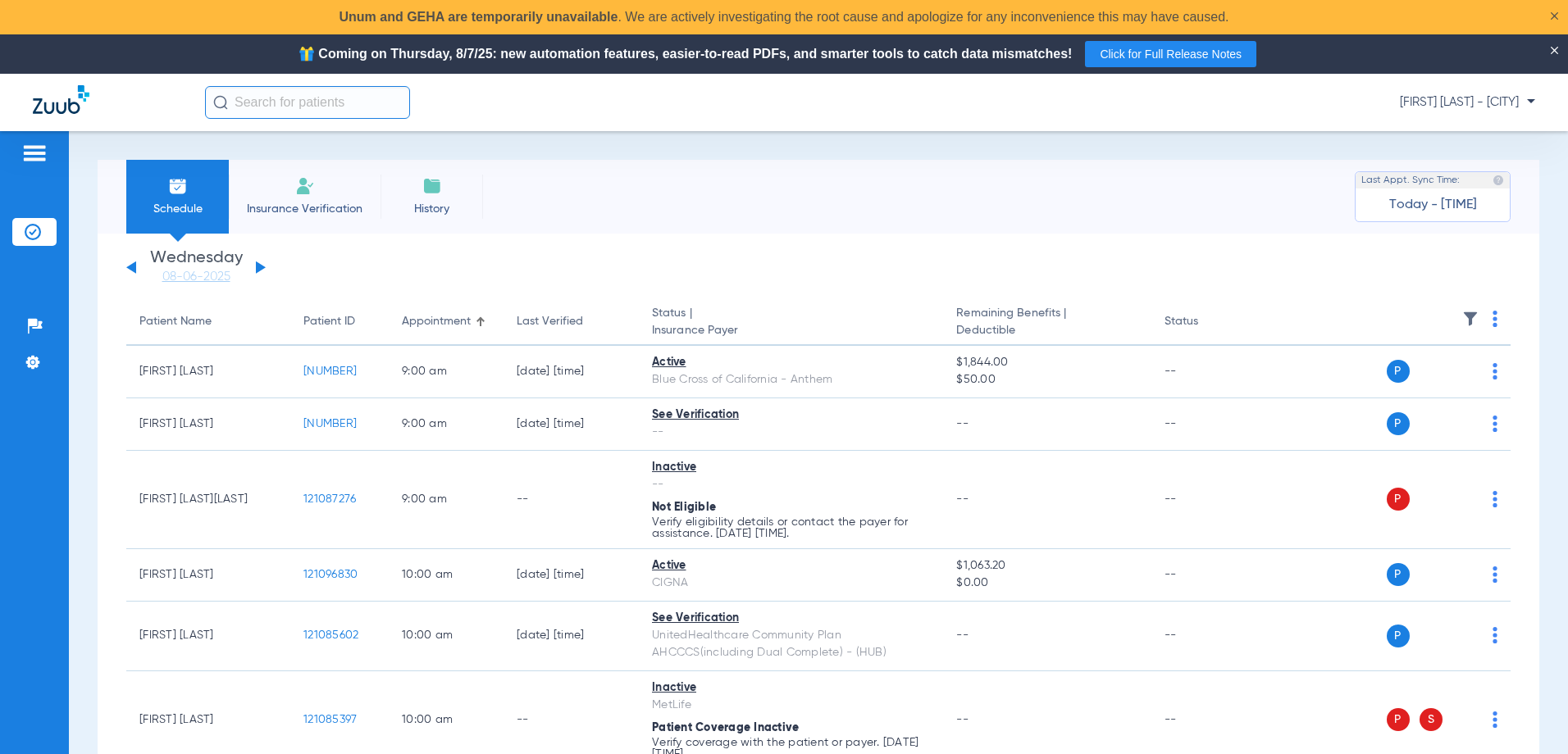 click 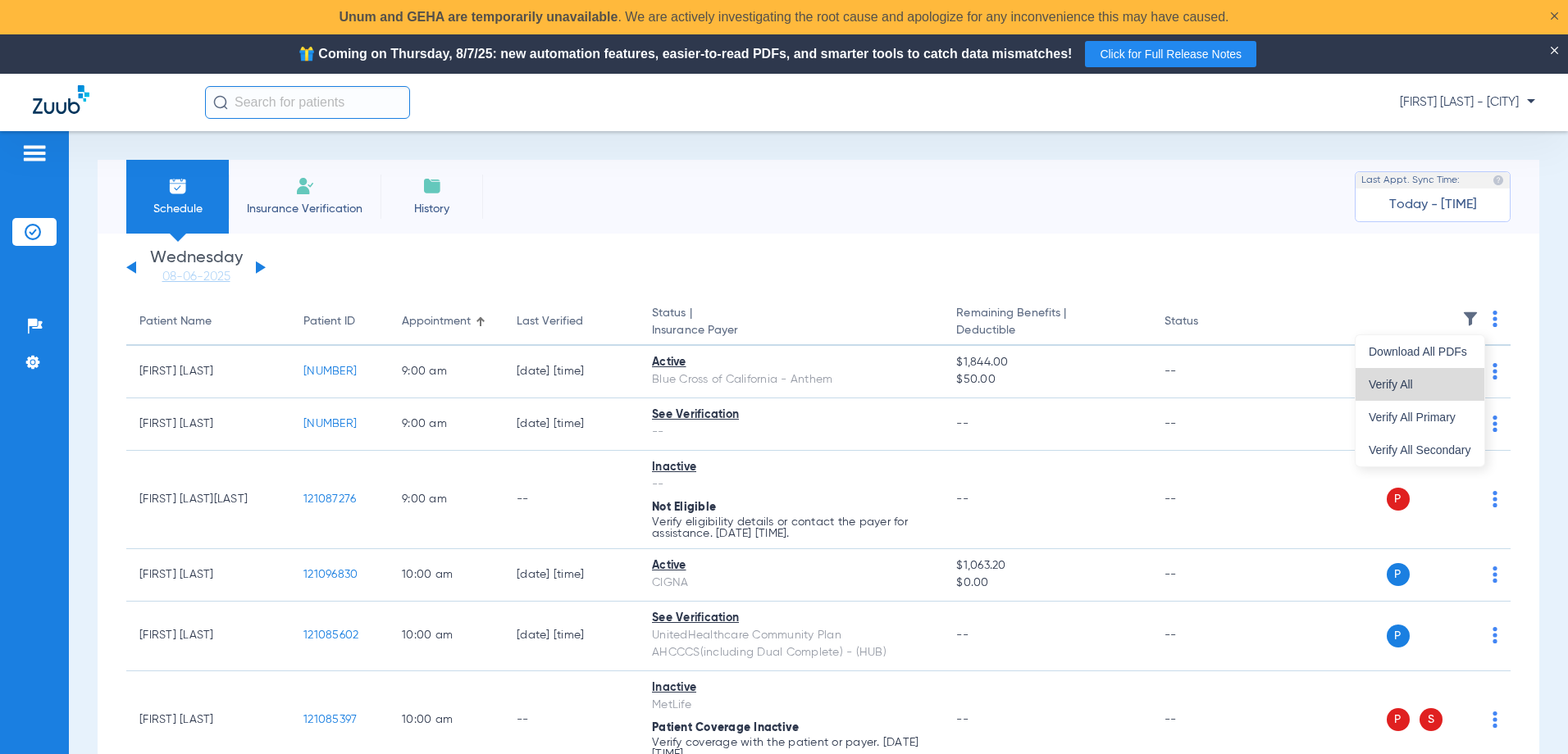 click on "Verify All" at bounding box center (1420, 384) 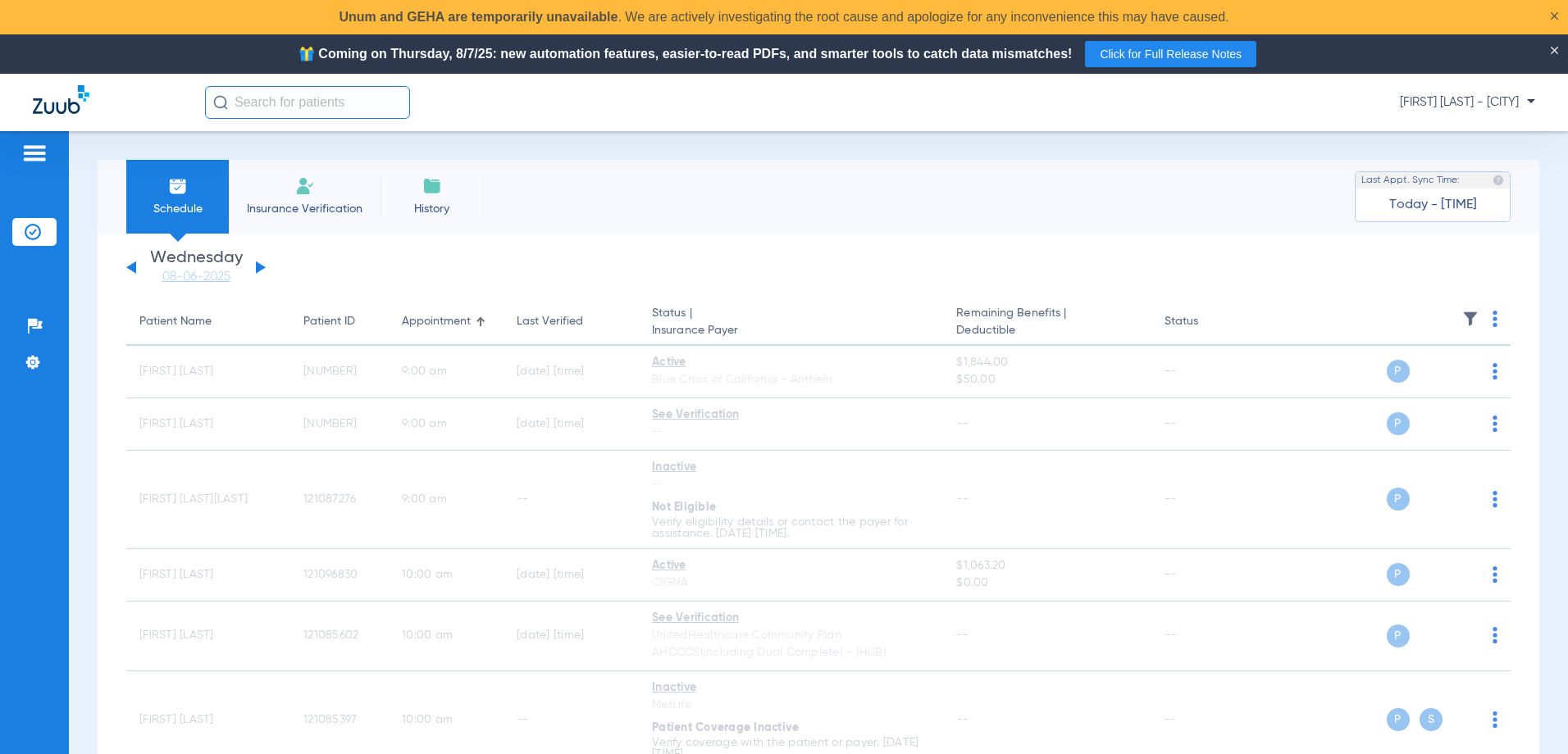 click 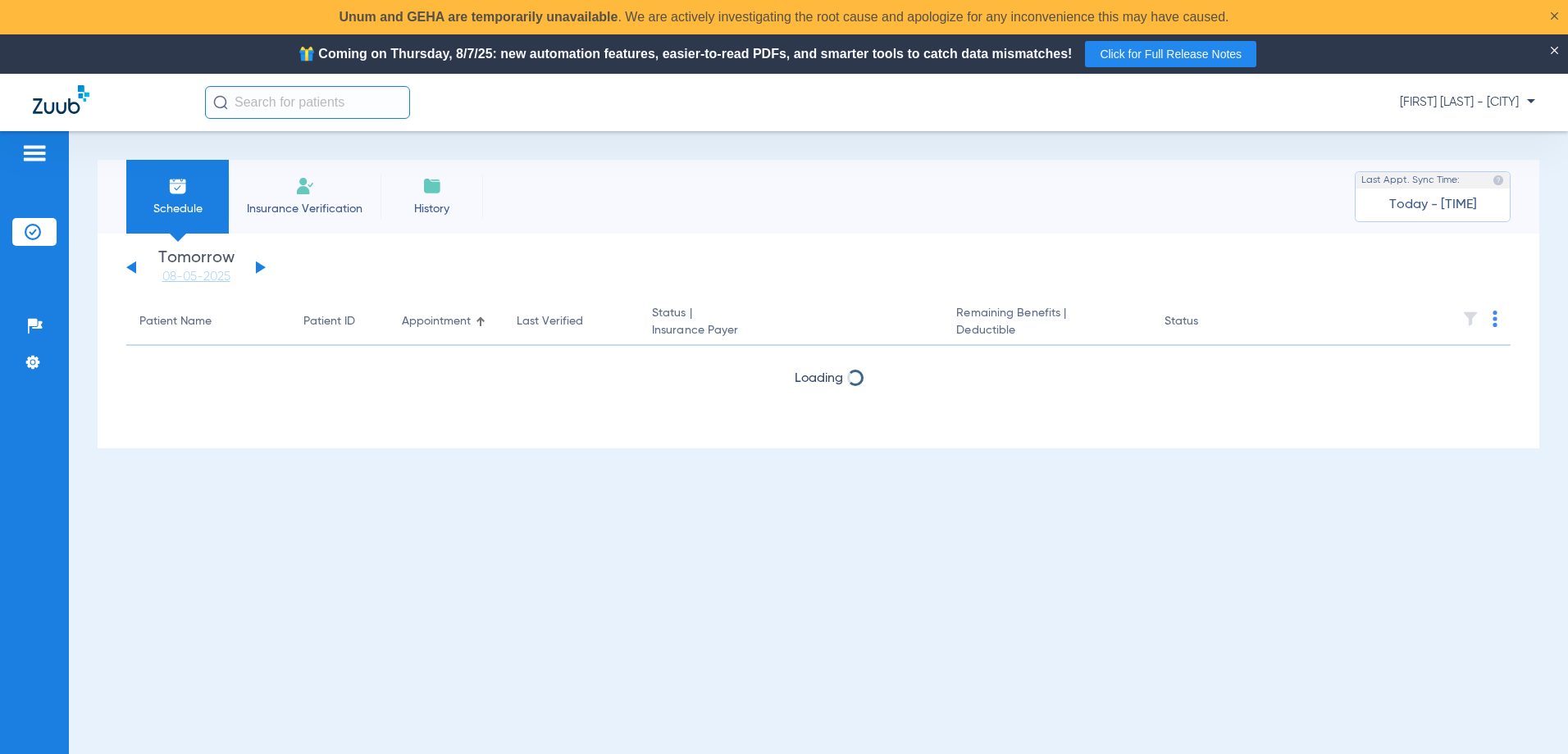 click on "Patient Name" 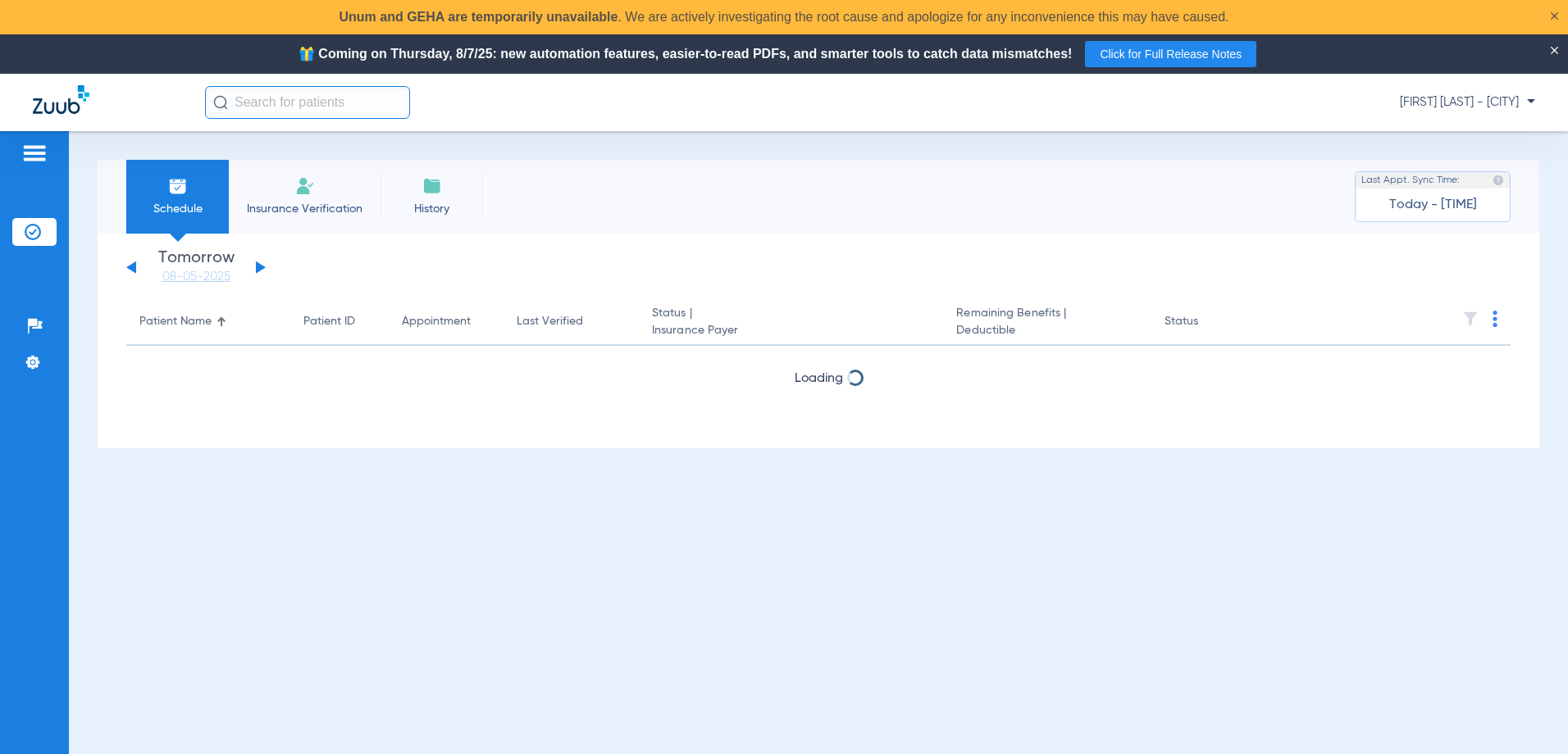 click 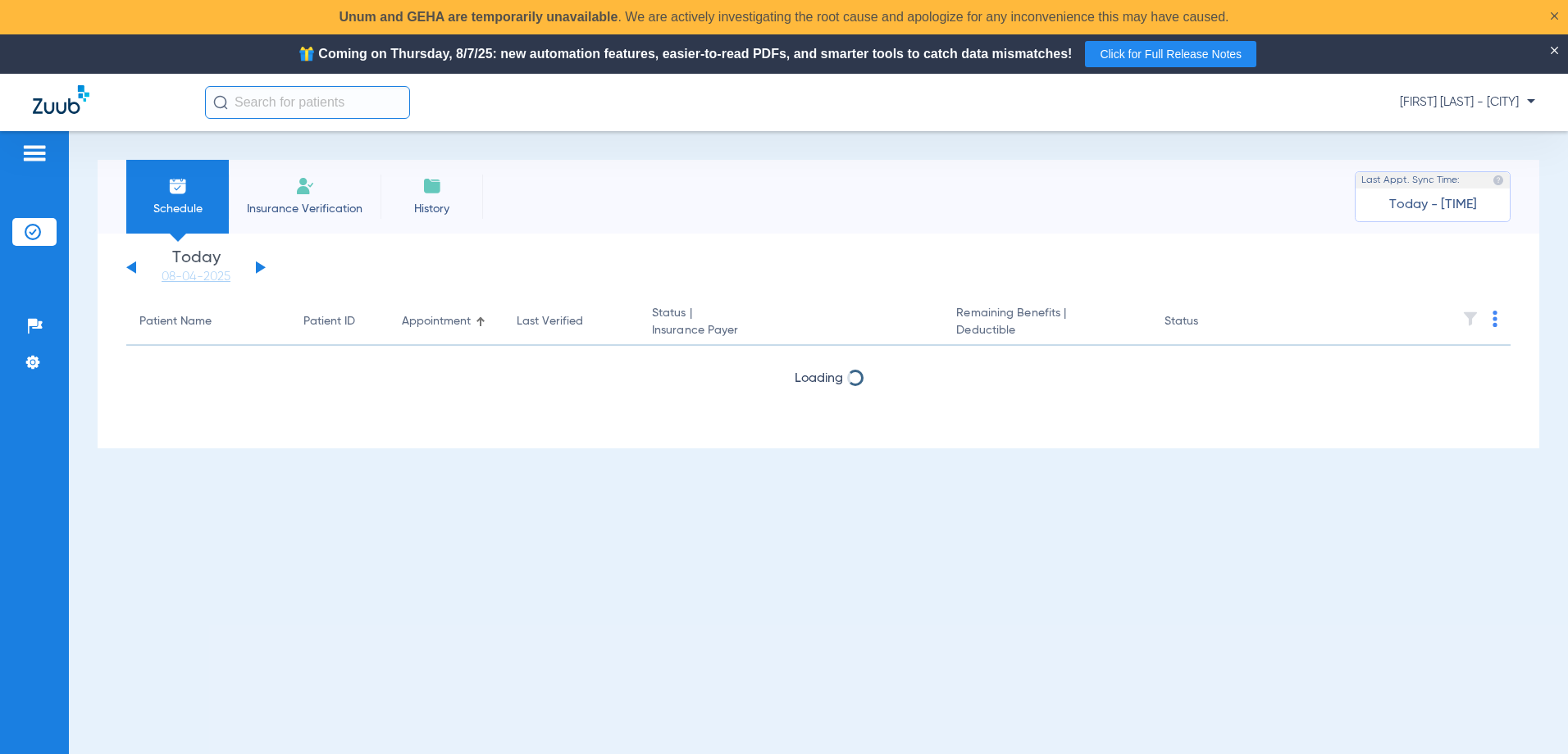 click on "[DAY] [DATE] [DAY] [DATE] [DAY] [DATE] [DAY] [DATE] [DAY] [DATE] [DAY] [DATE] [DAY] [DATE] [DAY] [DATE] [DAY] [DATE] [DAY] [DATE] [DAY] [DATE] [DAY] [DATE] [DAY] [DATE] [DAY] [DATE] [DAY] [DATE] [DAY] [DATE] [DAY] [DATE] [DAY] [DATE] [DAY] [DATE] [DAY] [DATE] [DAY] [DATE] [DAY] [DATE] [DAY] [DATE] [DAY] [DATE] [DAY] [DATE] [DAY] [DATE] [DAY] [DATE] [DAY] [DATE] [DAY] [DATE] [DAY] [DATE] [DAY] [DAY]" 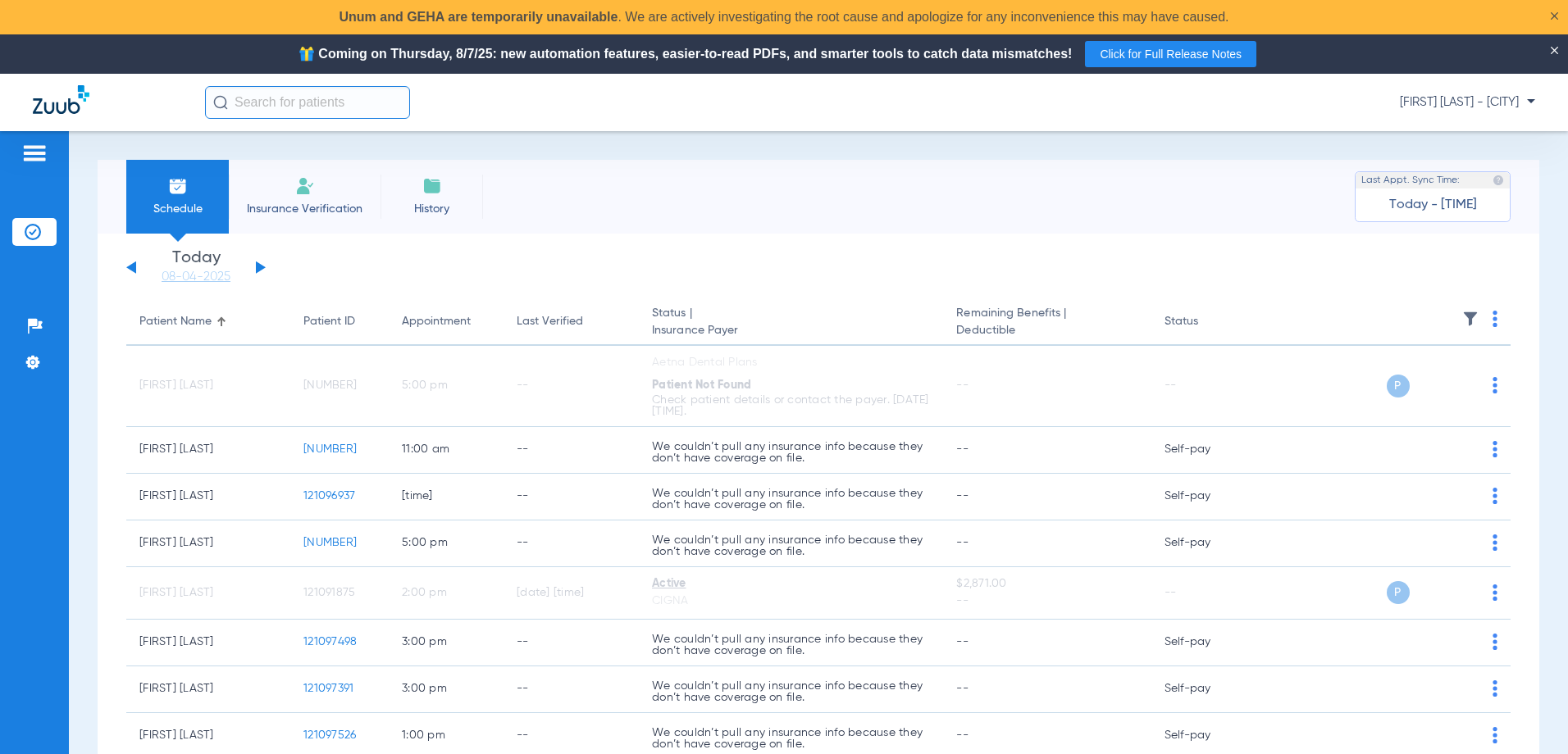 click on "Saturday   05-31-2025   Sunday   06-01-2025   Monday   06-02-2025   Tuesday   06-03-2025   Wednesday   06-04-2025   Thursday   06-05-2025   Friday   06-06-2025   Saturday   06-07-2025   Sunday   06-08-2025   Monday   06-09-2025   Tuesday   06-10-2025   Wednesday   06-11-2025   Thursday   06-12-2025   Friday   06-13-2025   Saturday   06-14-2025   Sunday   06-15-2025   Monday   06-16-2025   Tuesday   06-17-2025   Wednesday   06-18-2025   Thursday   06-19-2025   Friday   06-20-2025   Saturday   06-21-2025   Sunday   06-22-2025   Monday   06-23-2025   Tuesday   06-24-2025   Wednesday   06-25-2025   Thursday   06-26-2025   Friday   06-27-2025   Saturday   06-28-2025   Sunday   06-29-2025   Monday   06-30-2025   Tuesday   07-01-2025   Wednesday   07-02-2025   Thursday   07-03-2025   Friday   07-04-2025   Saturday   07-05-2025   Sunday   07-06-2025   Monday   07-07-2025   Tuesday   07-08-2025   Wednesday   07-09-2025   Thursday   07-10-2025   Friday   07-11-2025   Saturday   07-12-2025   Sunday   07-13-2025" 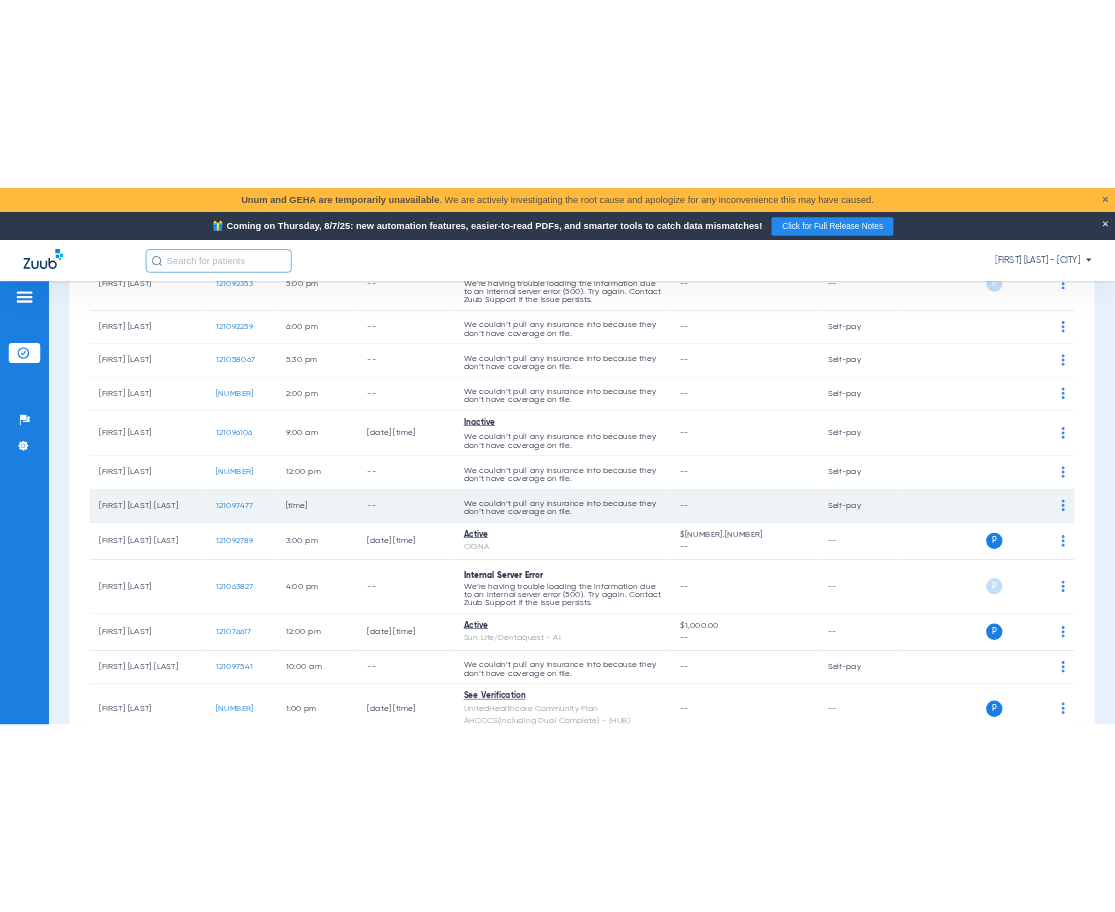 scroll, scrollTop: 400, scrollLeft: 0, axis: vertical 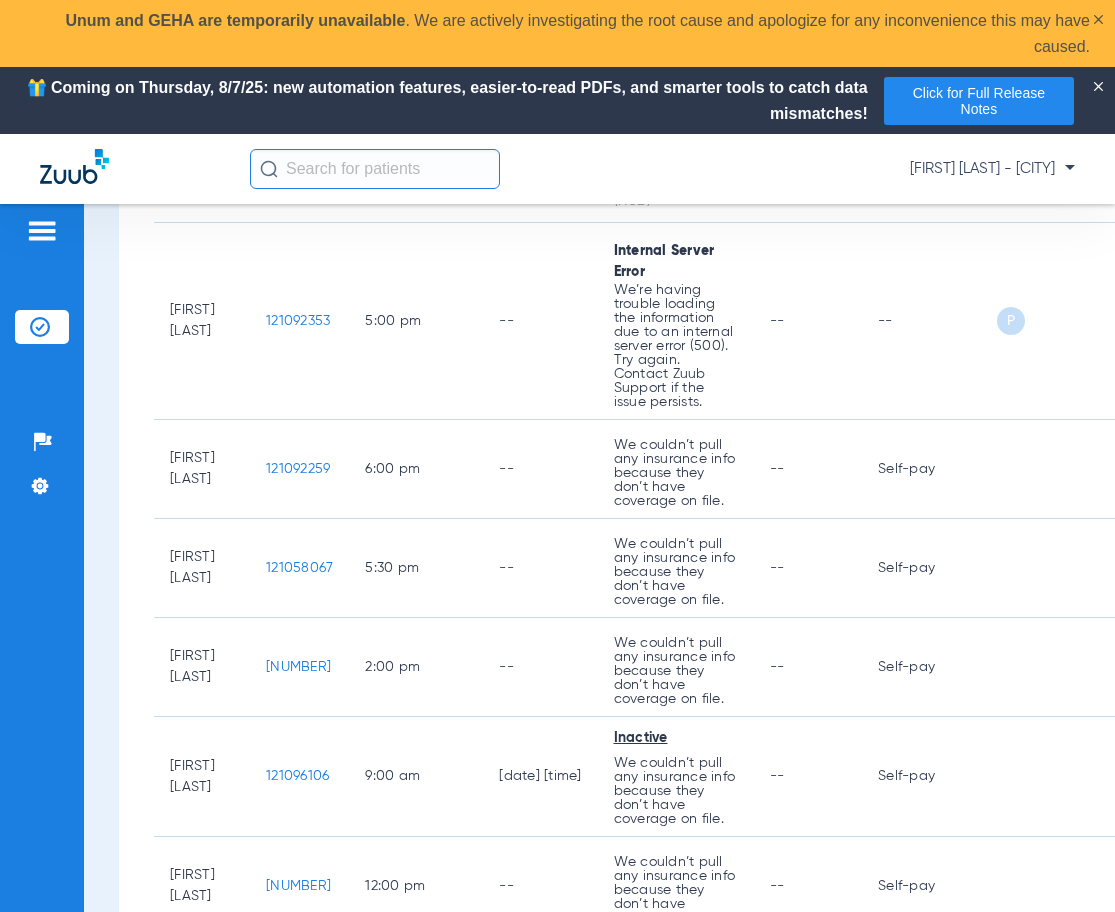 click 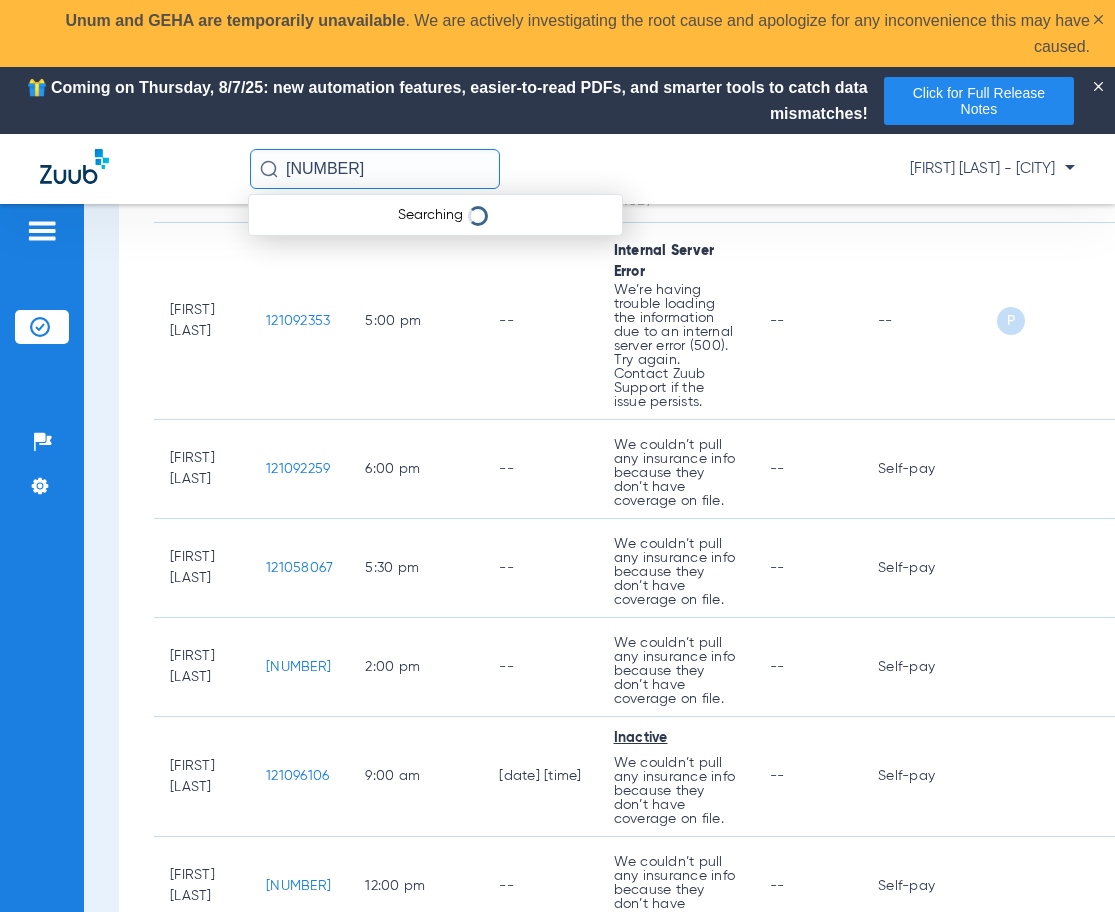 type on "[NUMBER]" 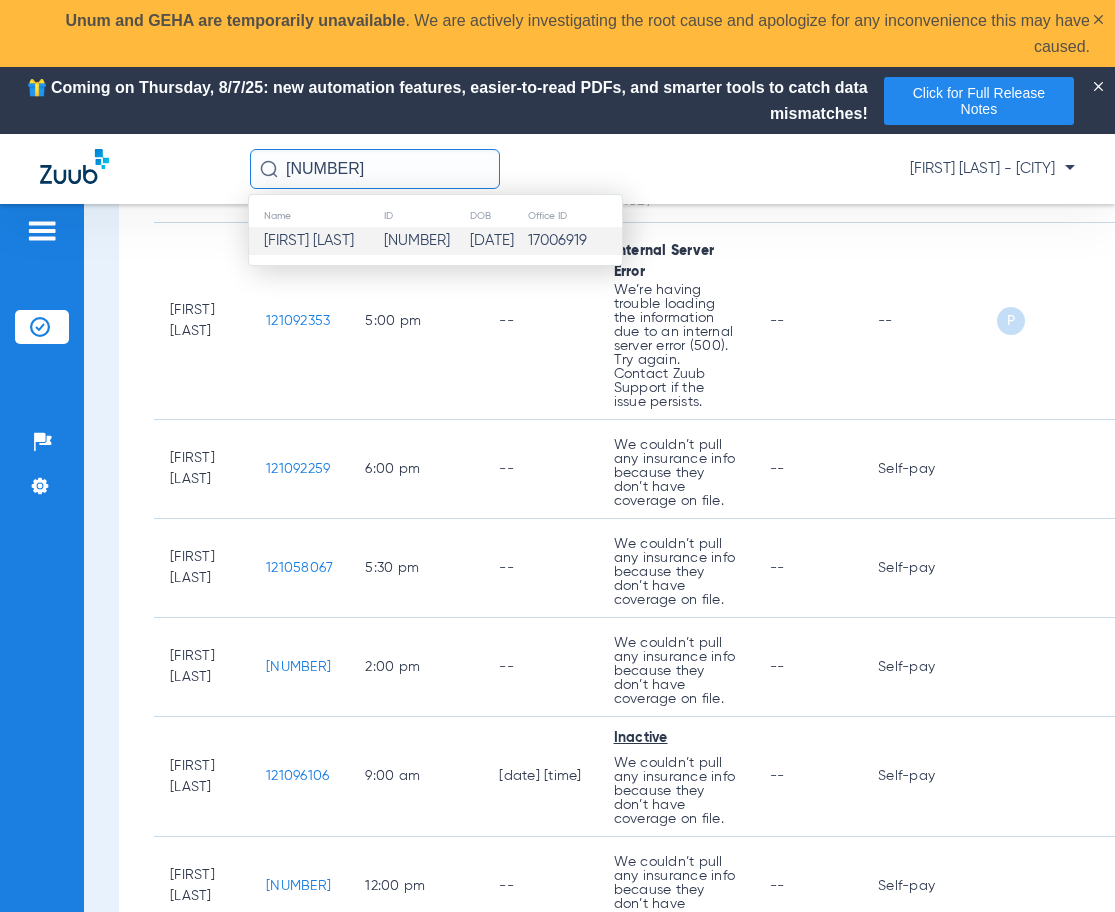click on "[NUMBER]" 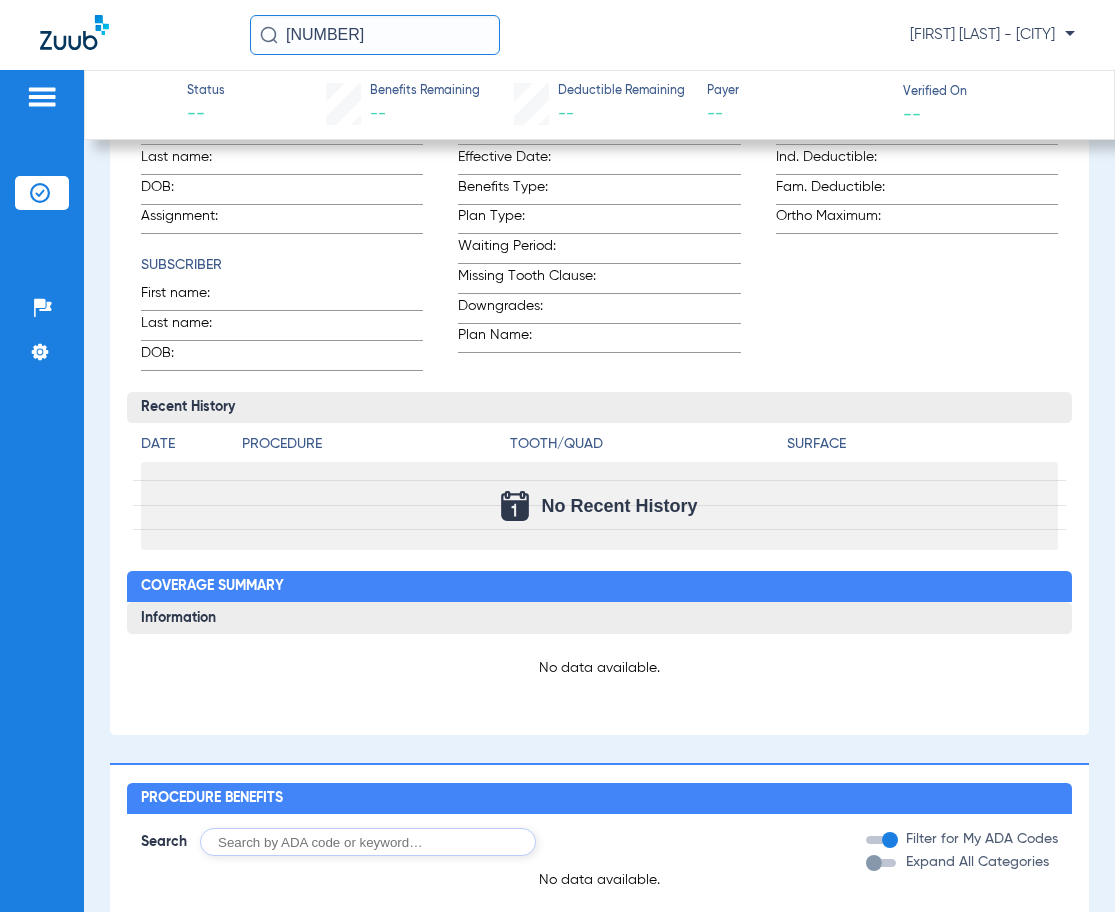 scroll, scrollTop: 0, scrollLeft: 0, axis: both 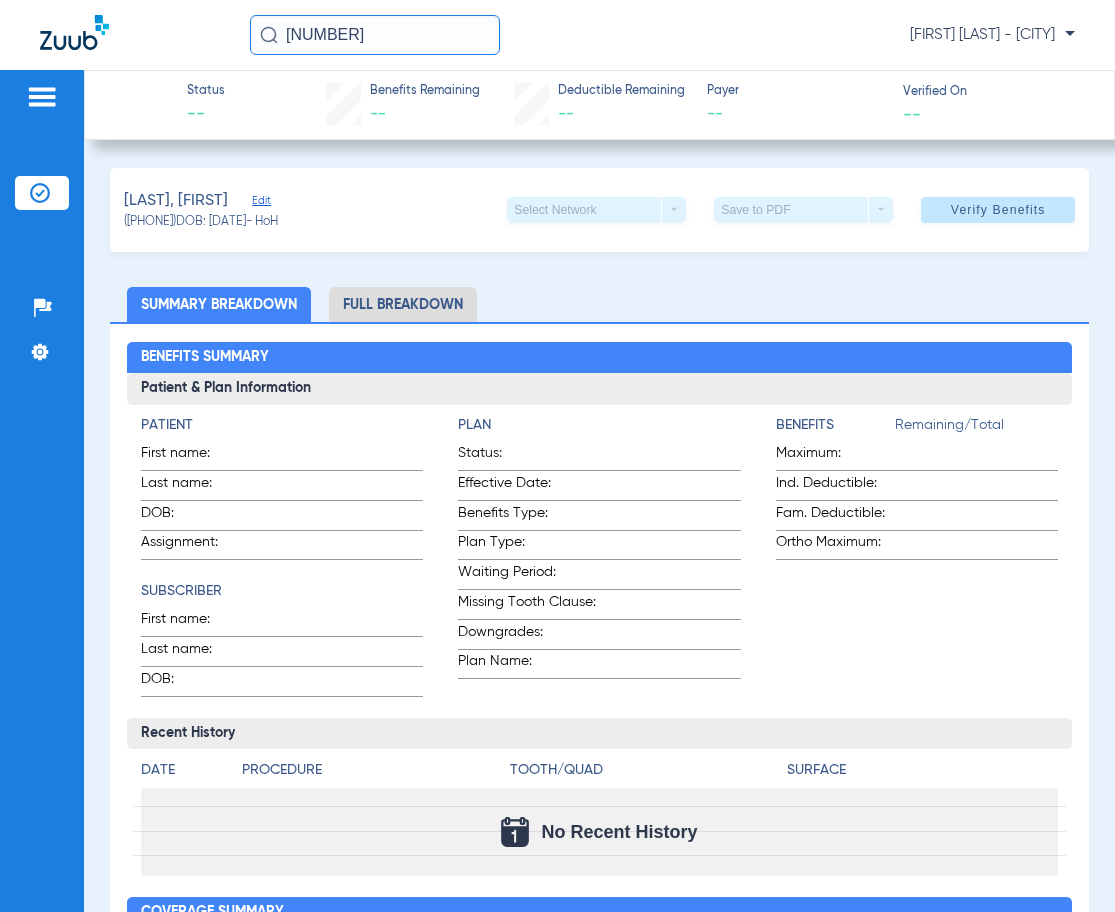 click on "Edit" 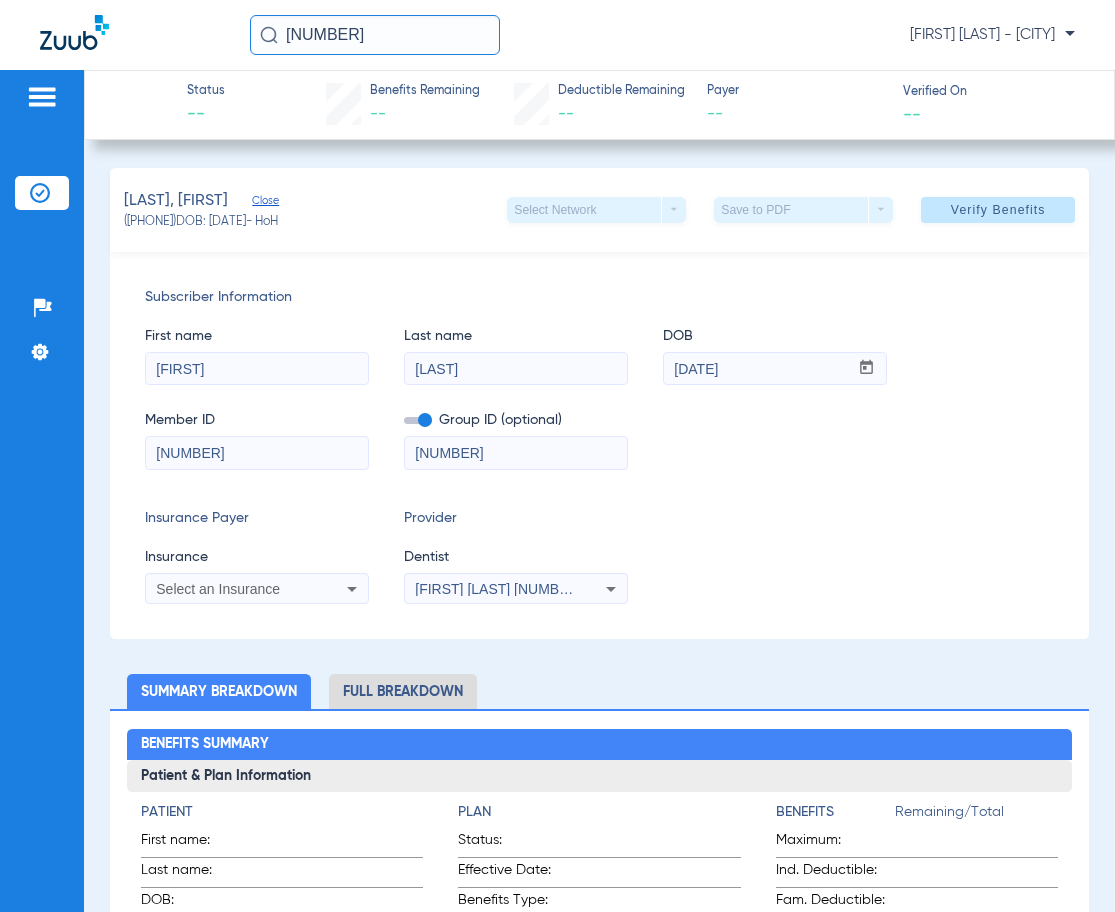 click on "Select an Insurance" at bounding box center (257, 589) 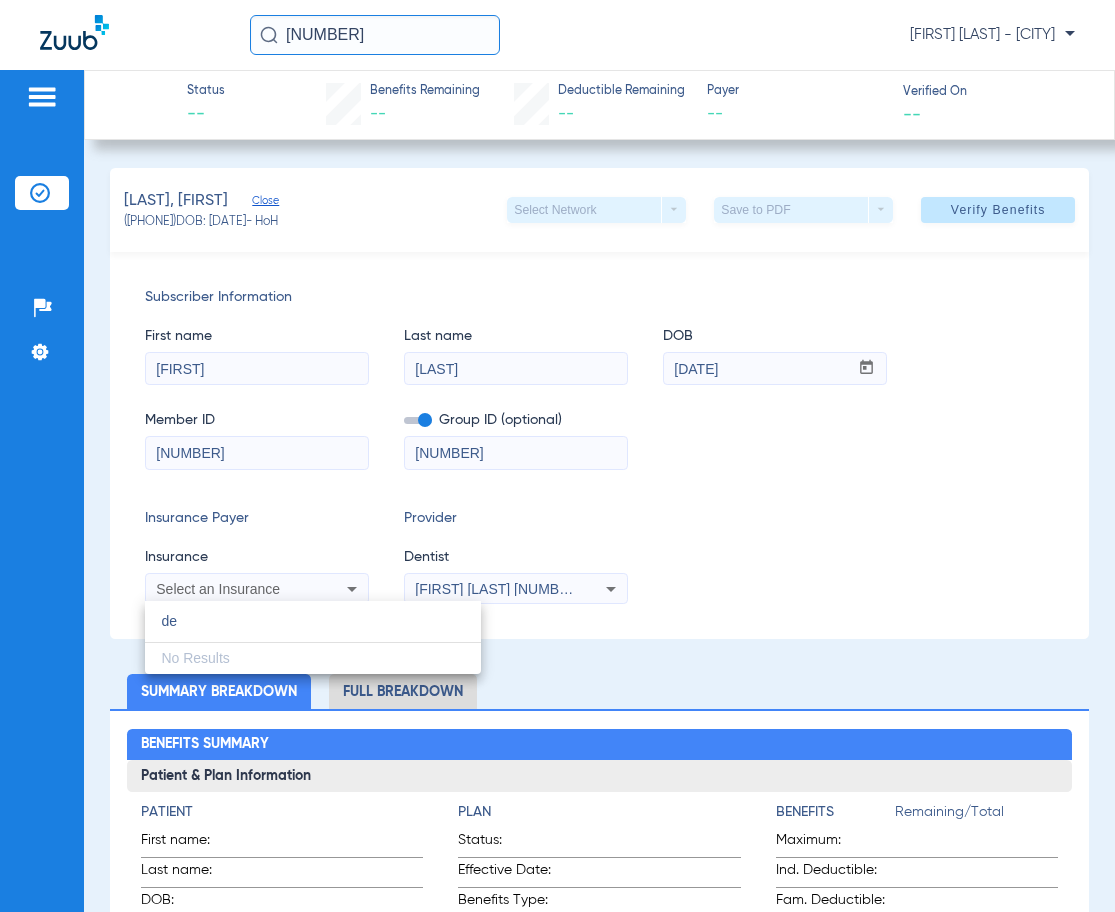 type on "d" 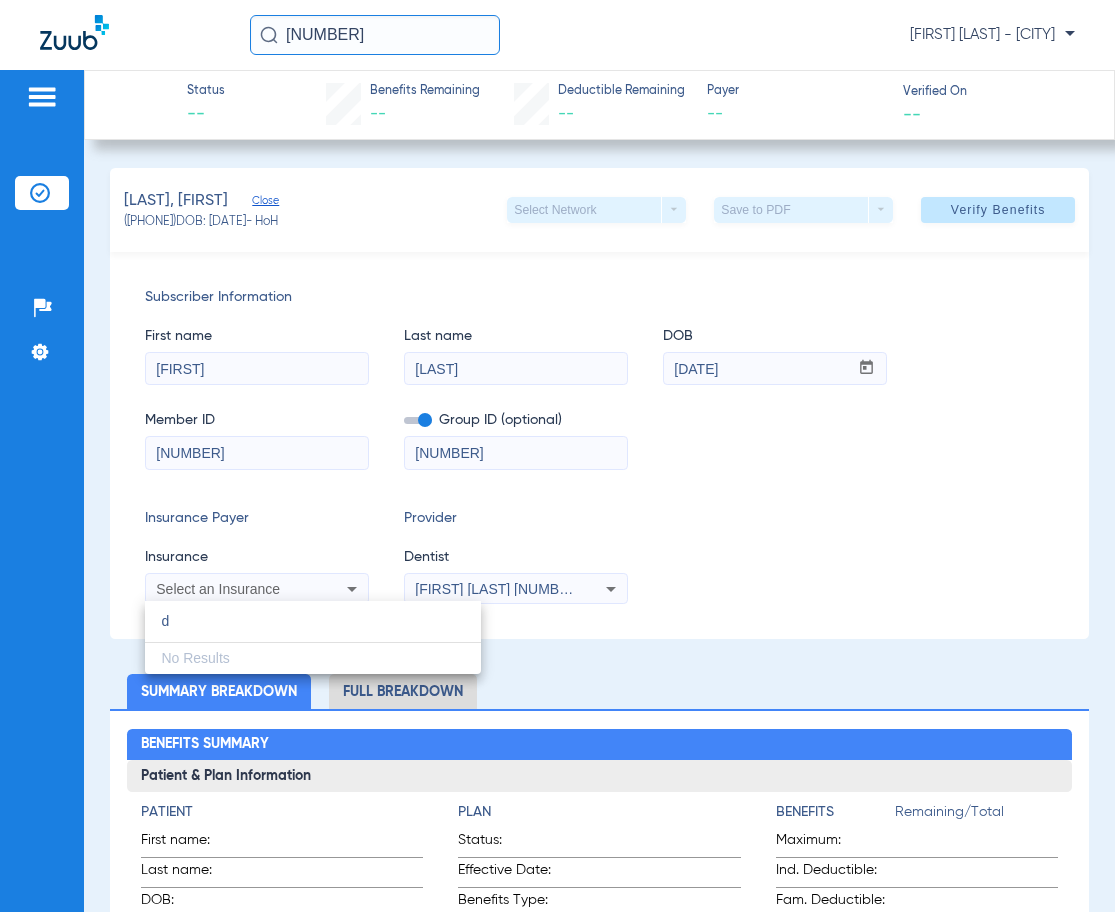 type 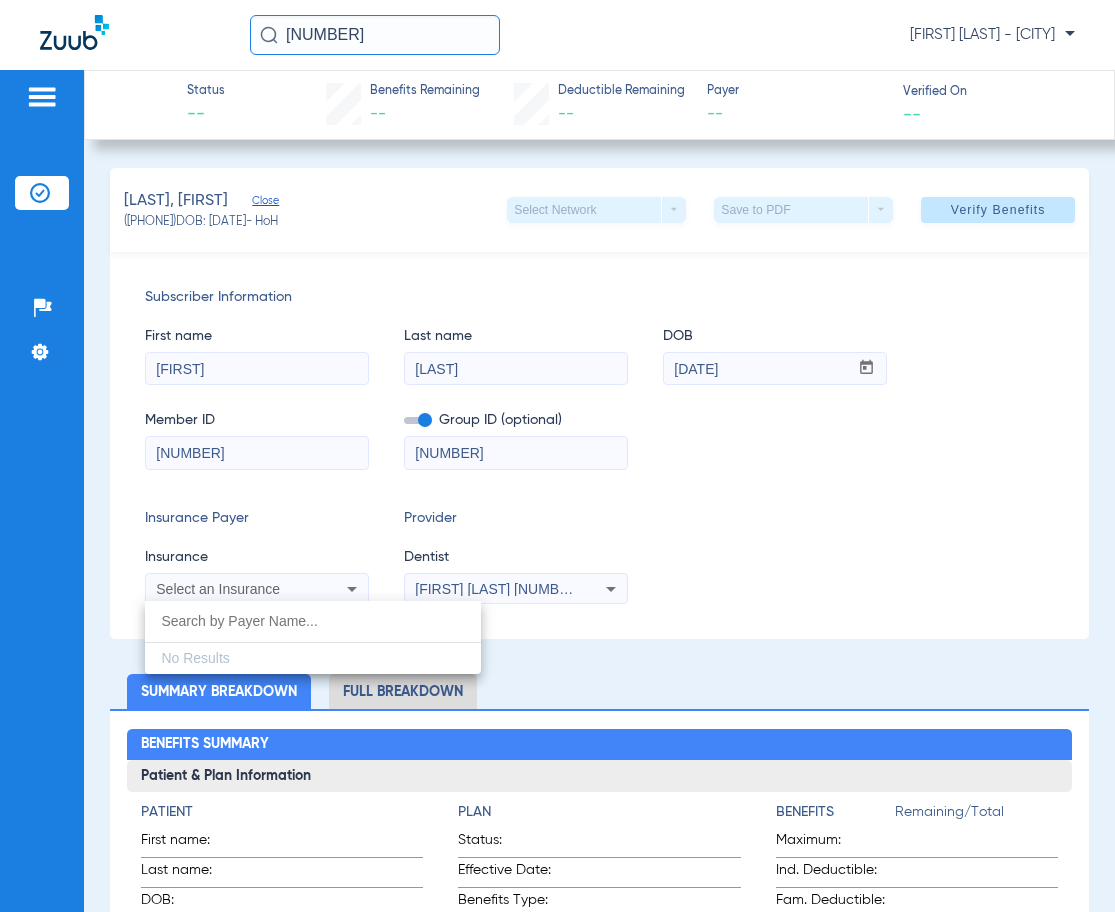 click at bounding box center [557, 456] 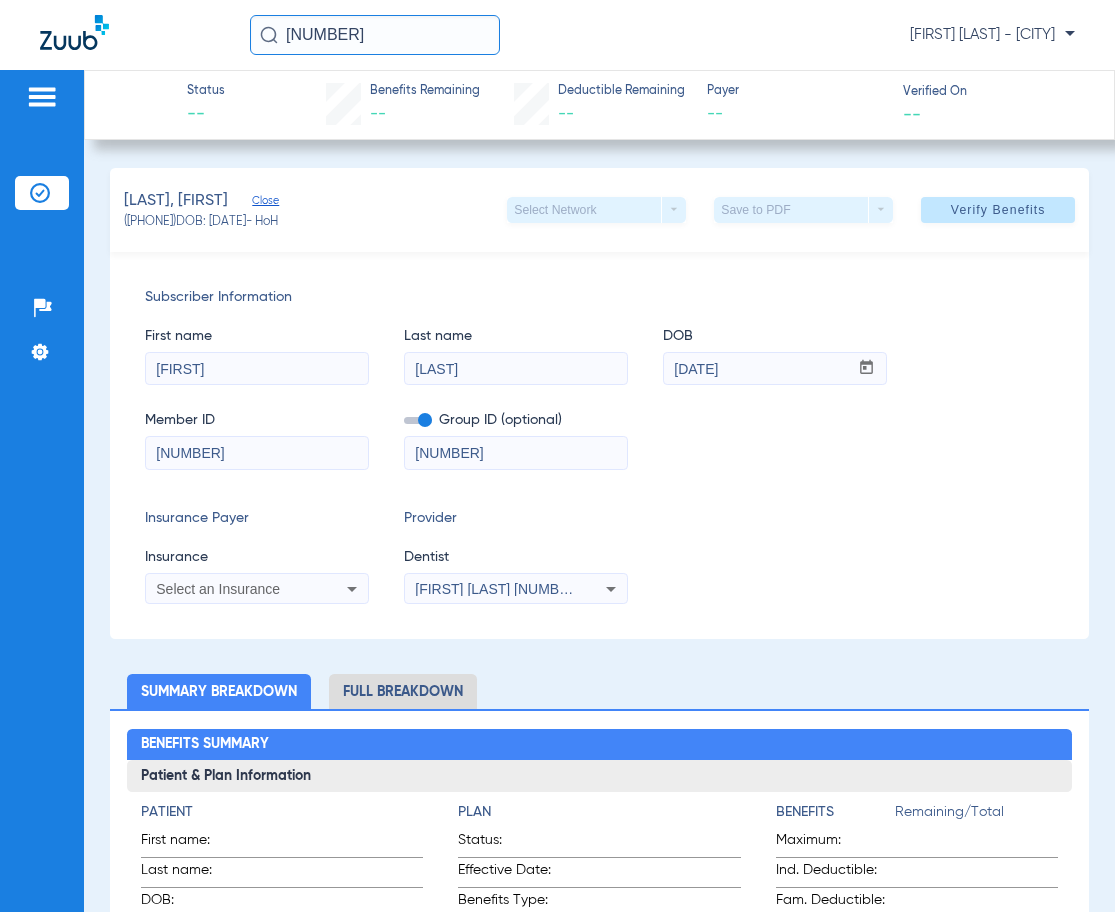 click on "[NUMBER]" at bounding box center (516, 453) 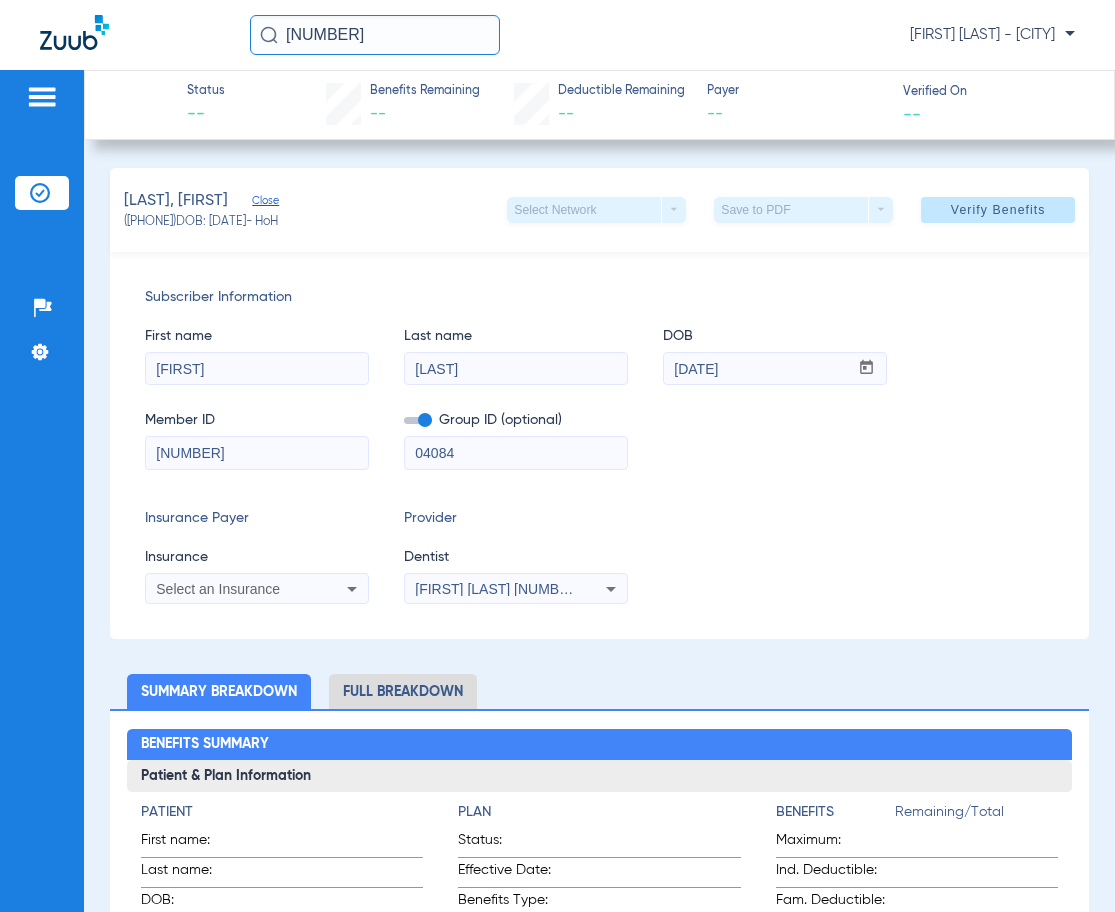 type on "04084" 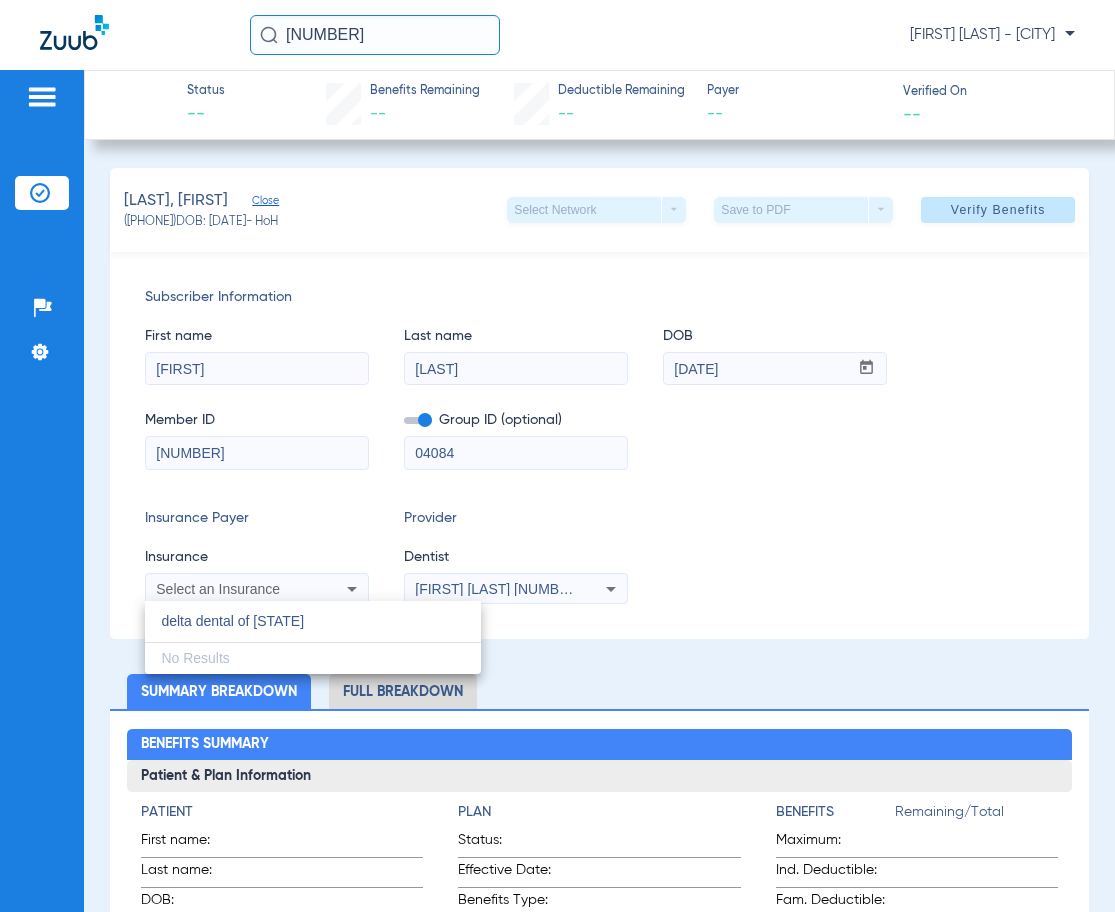 type on "delta dental of [STATE]" 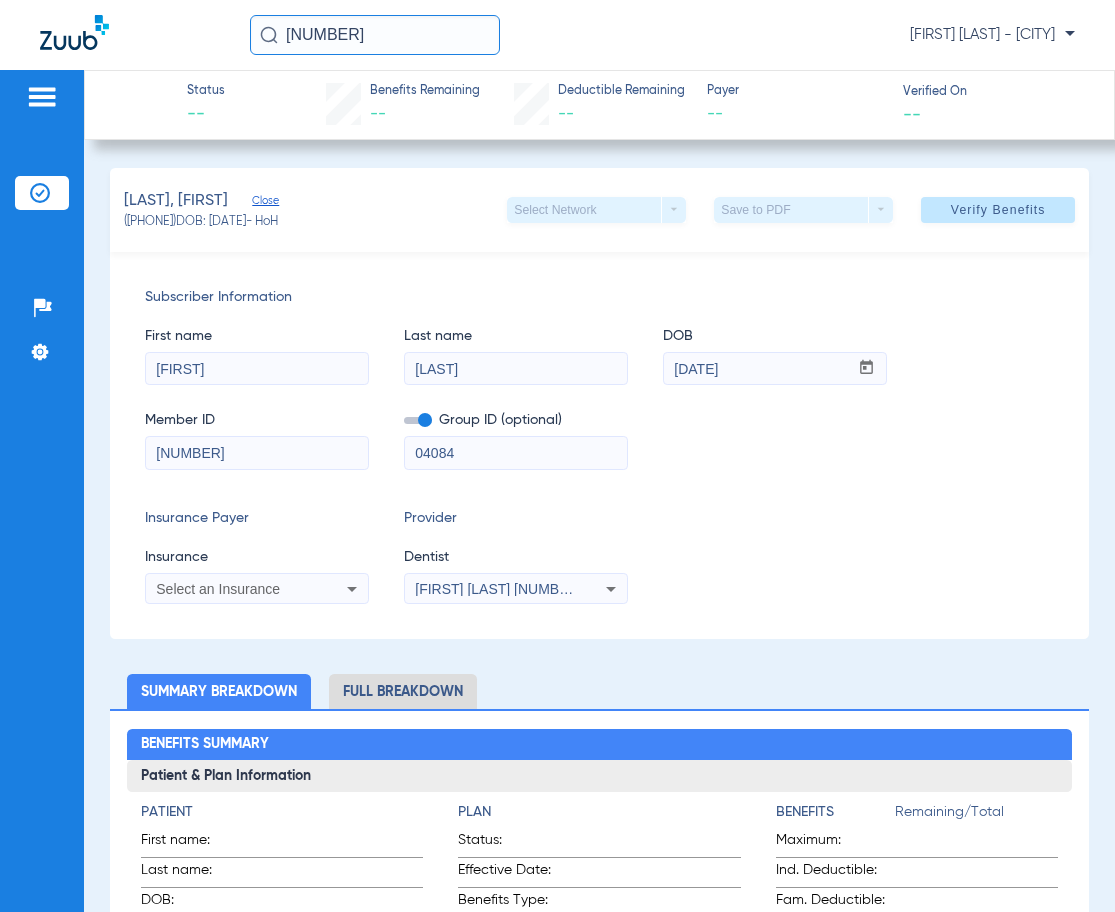 click on "Select an Insurance" at bounding box center [257, 589] 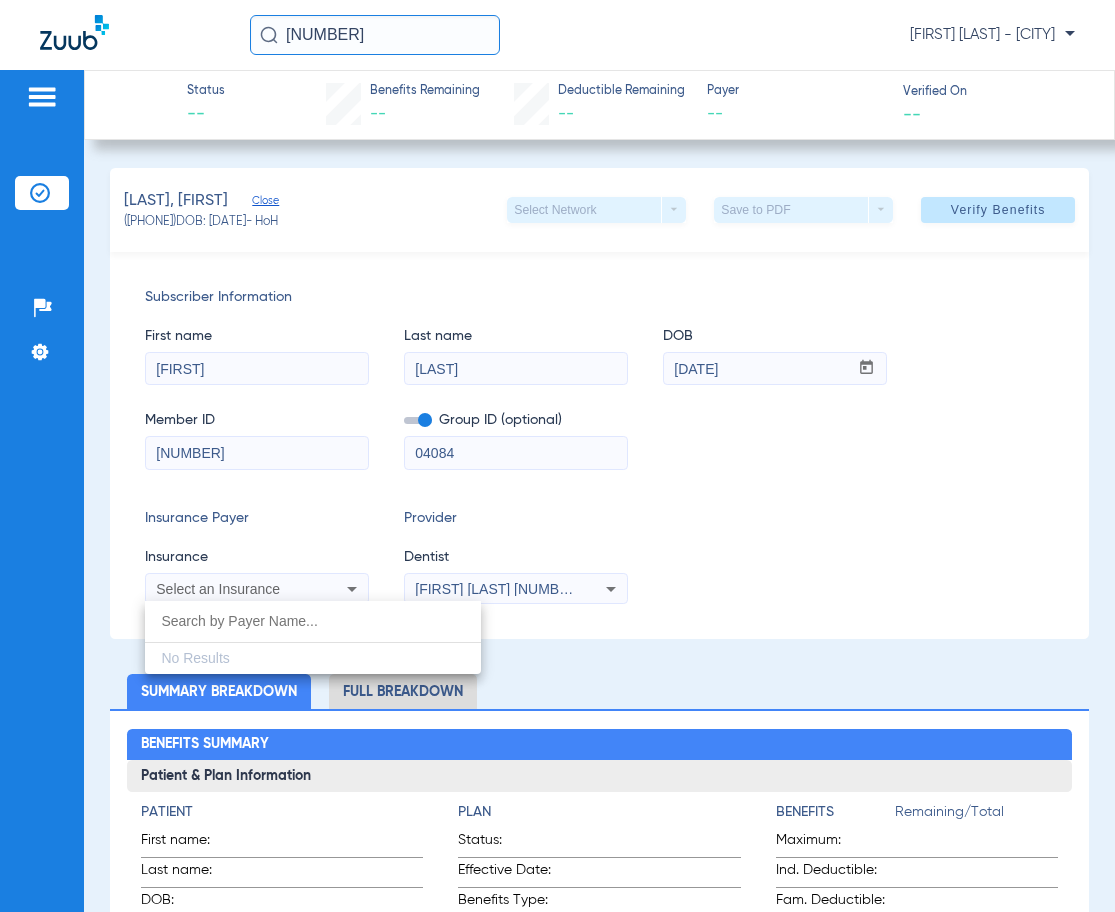 click at bounding box center [557, 456] 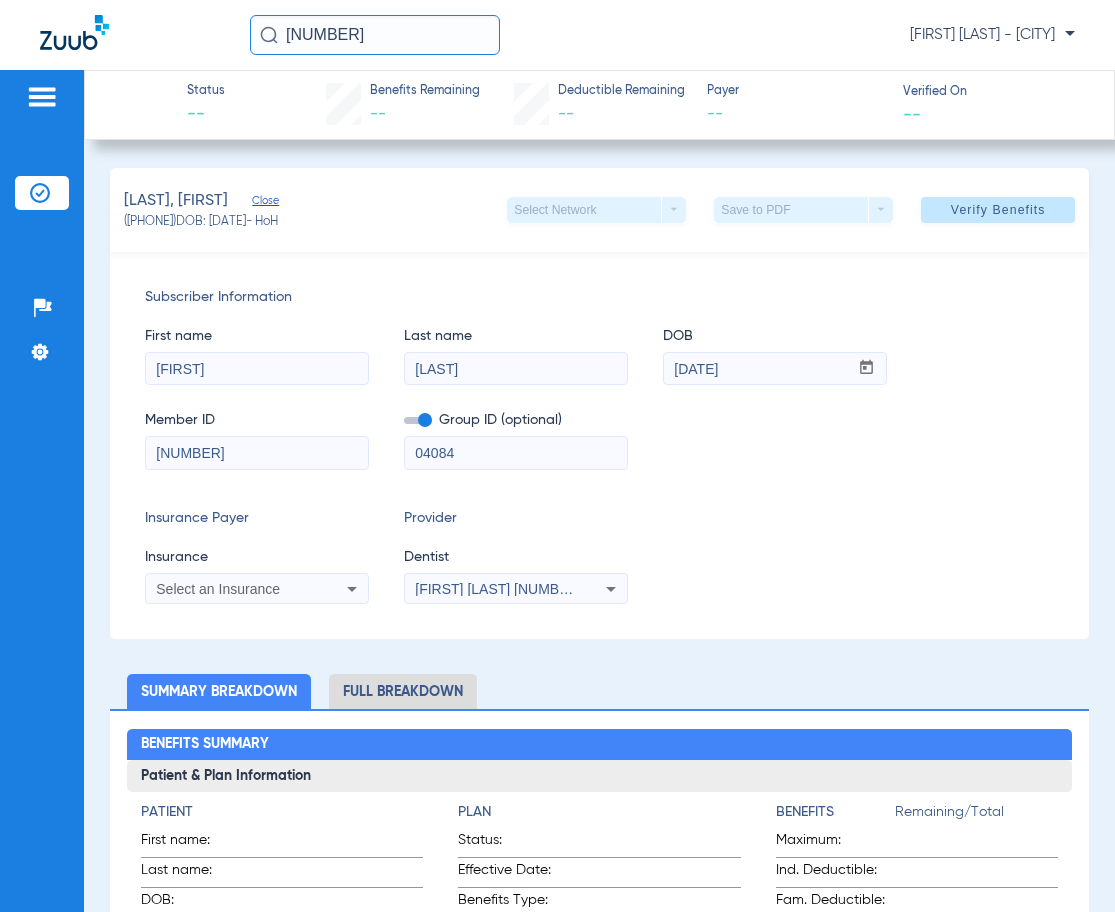 click on "Select an Insurance" at bounding box center (257, 589) 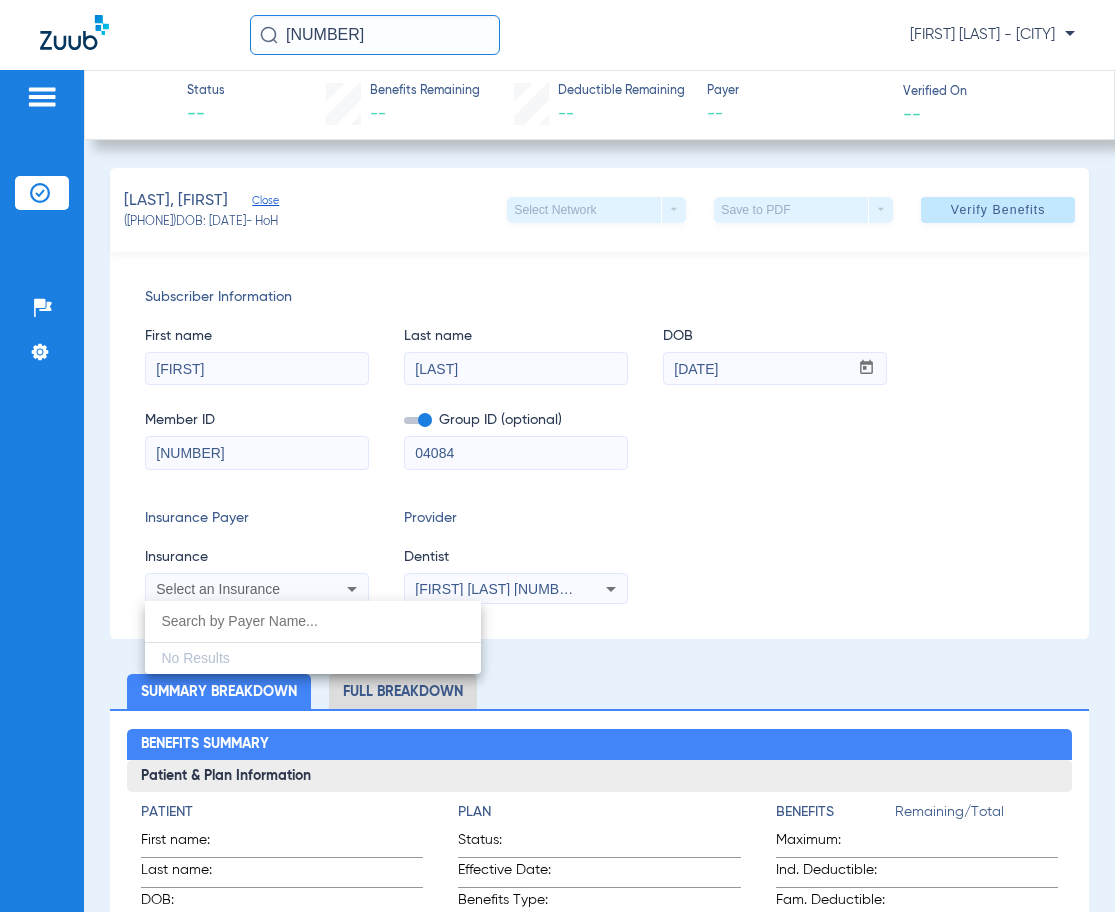 click at bounding box center [557, 456] 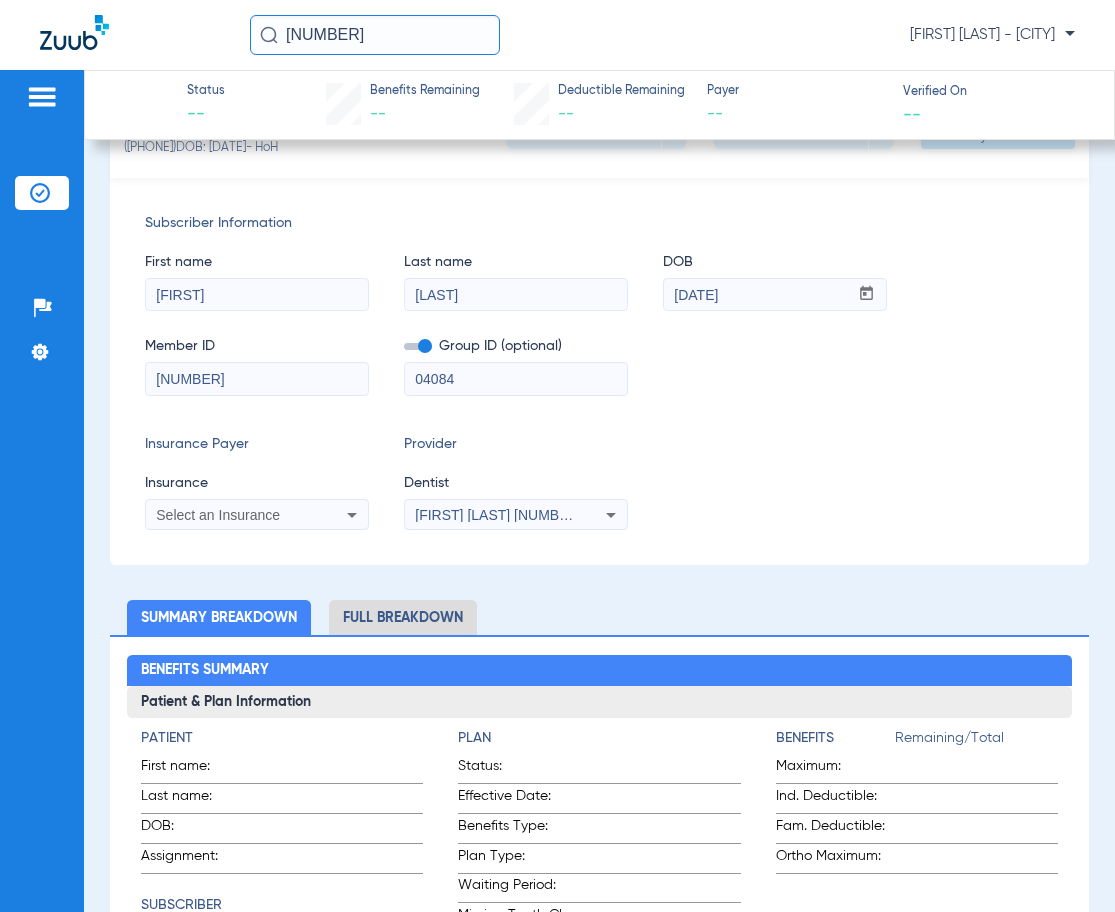 scroll, scrollTop: 0, scrollLeft: 0, axis: both 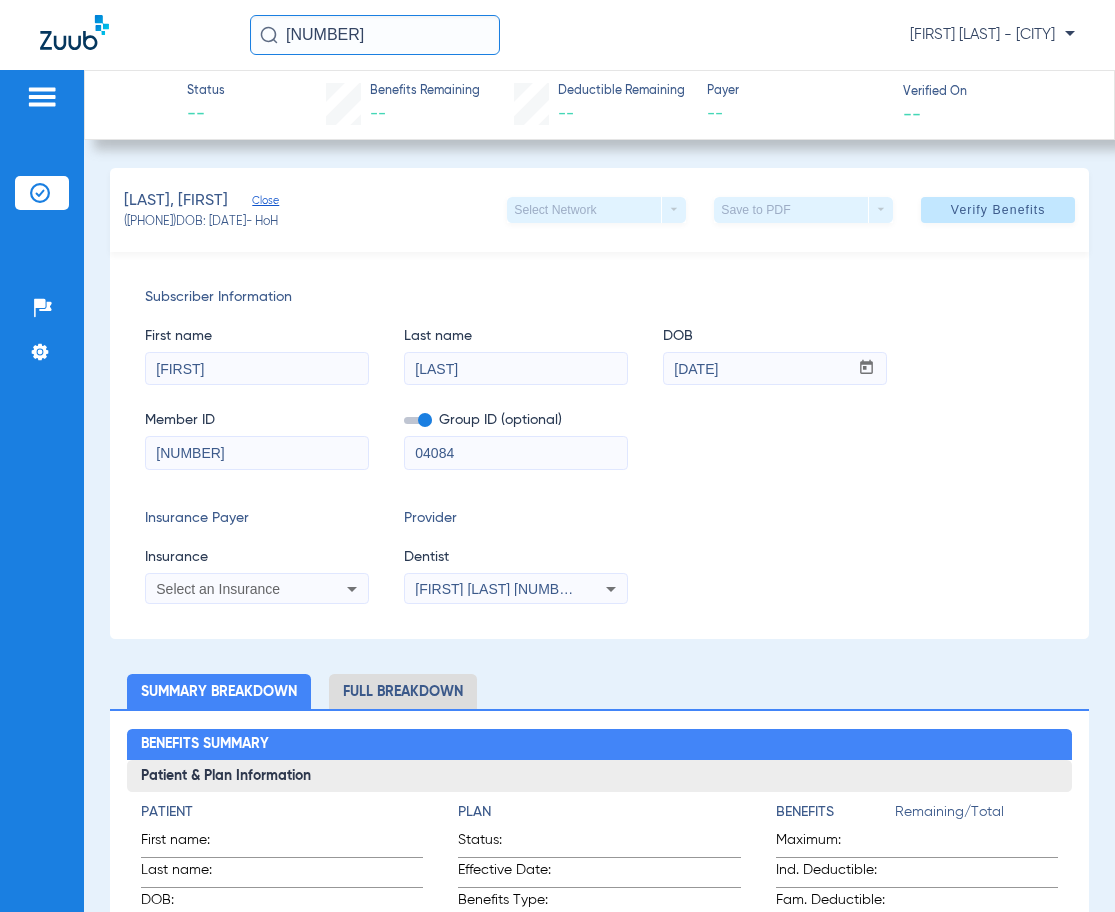 click on "[FIRST] [LAST] [NUMBER]" at bounding box center (498, 589) 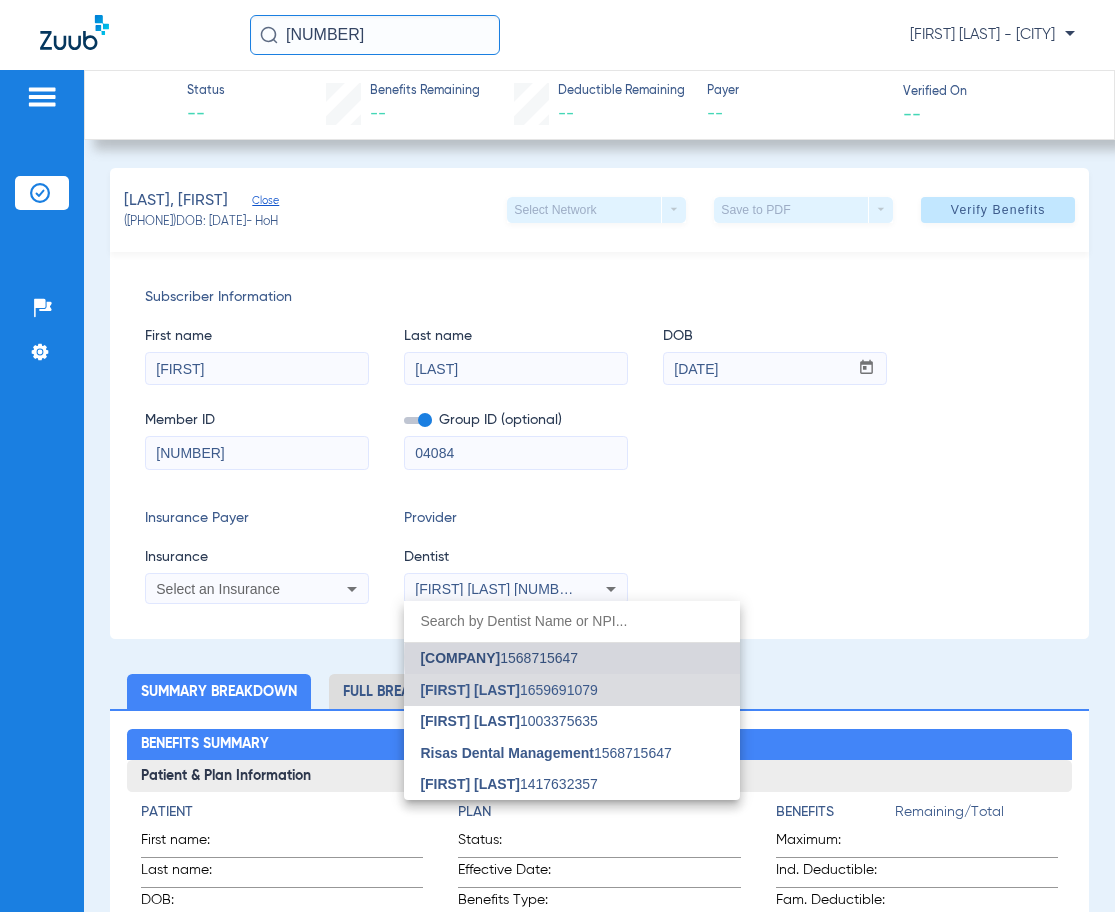 click on "[COMPANY] [COMPANY] [NUMBER]" at bounding box center [499, 658] 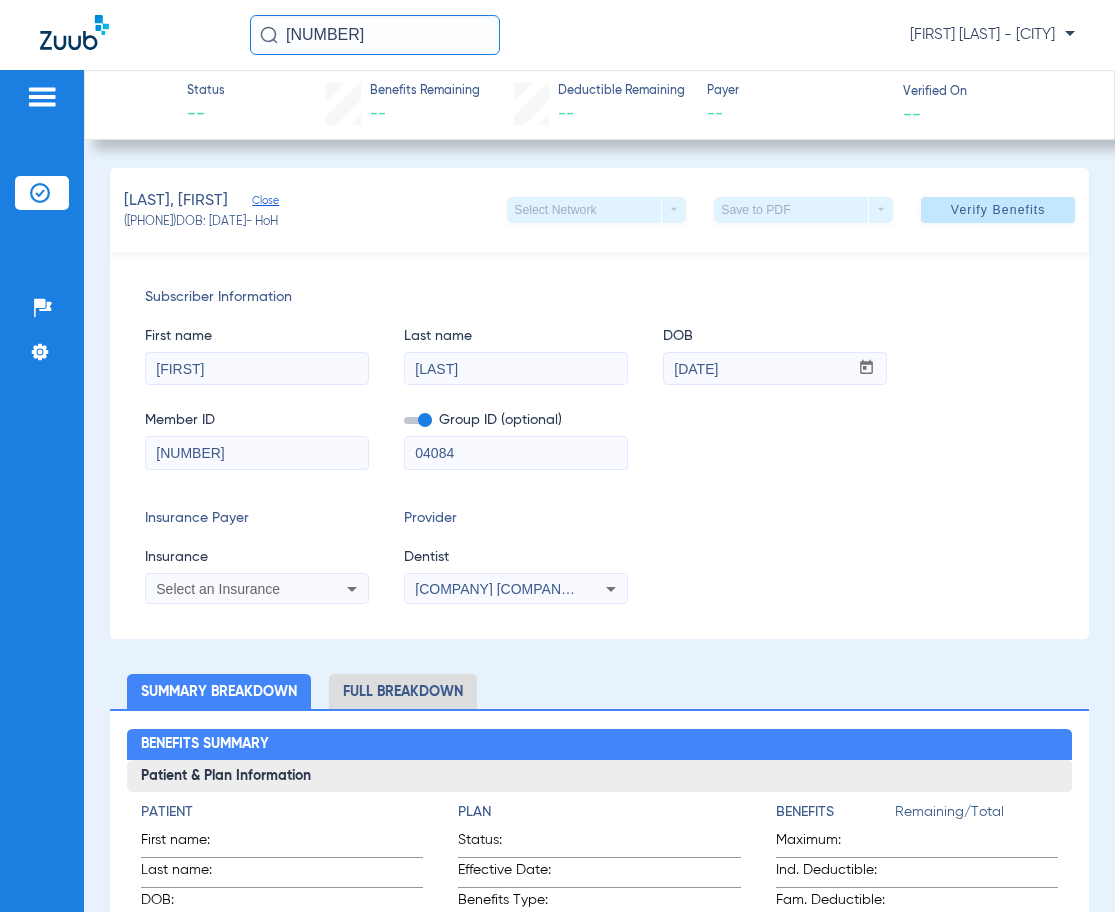click on "Select an Insurance" at bounding box center (218, 589) 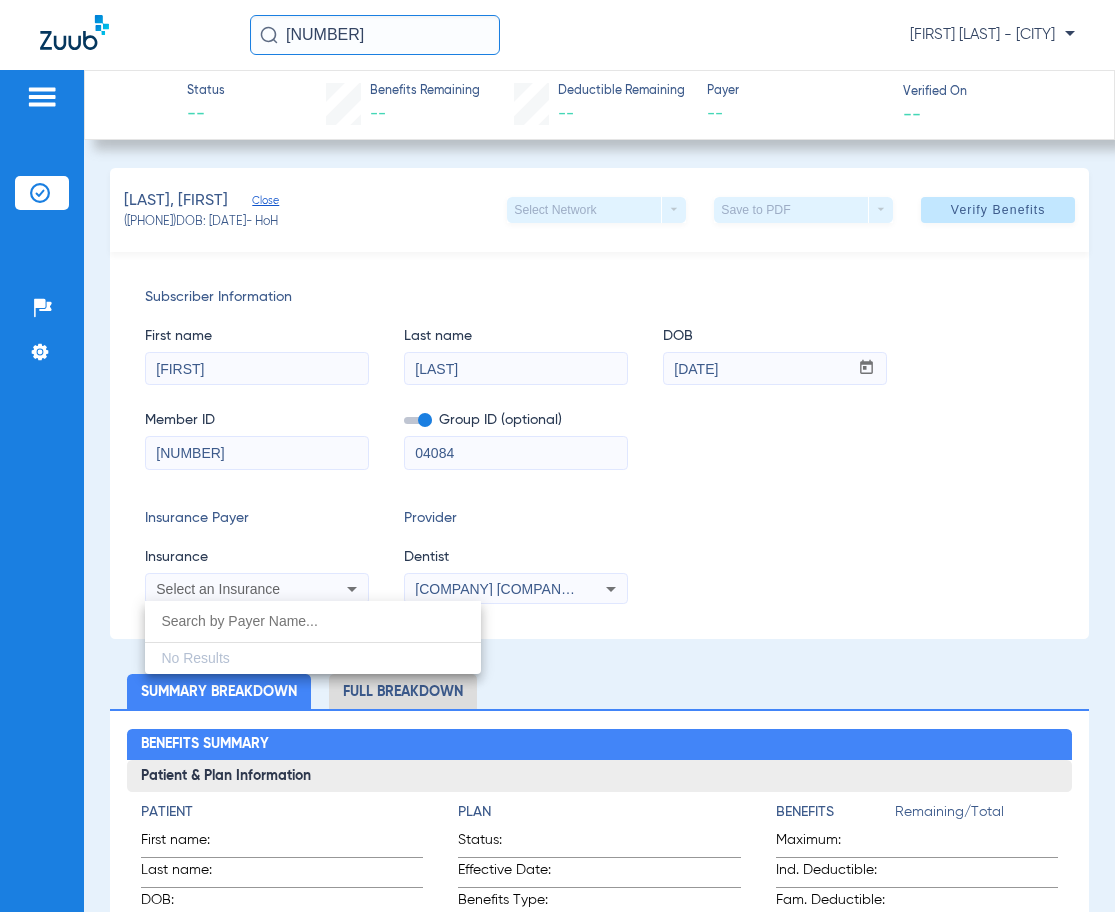 click on "No Results" at bounding box center [313, 638] 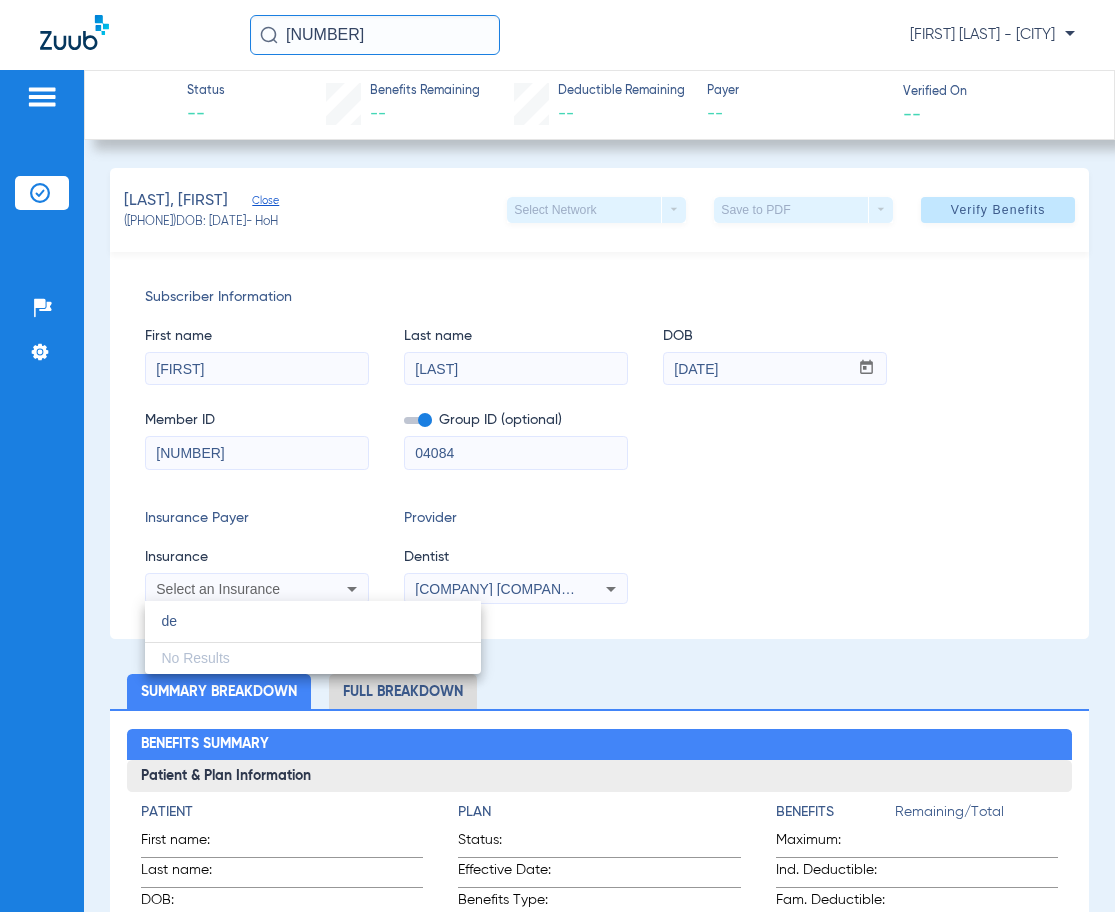 type on "de" 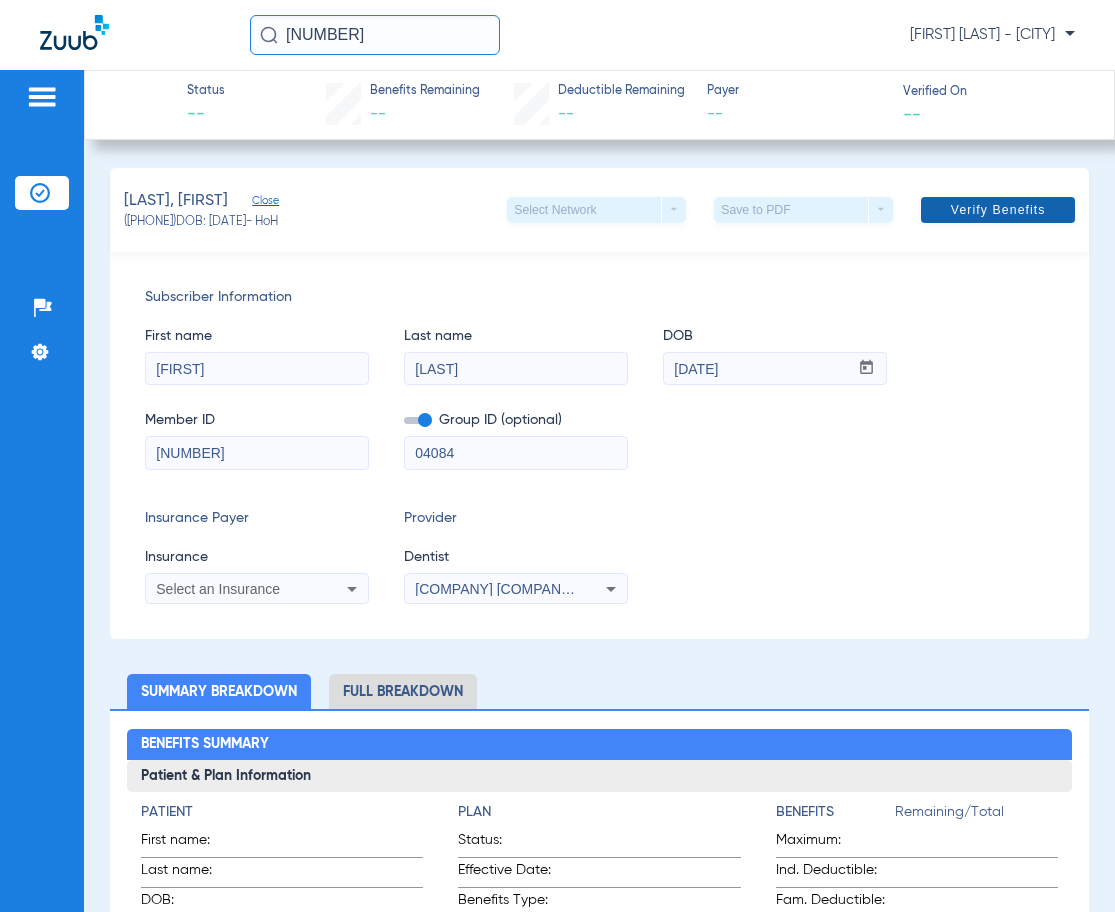 click on "Verify Benefits" 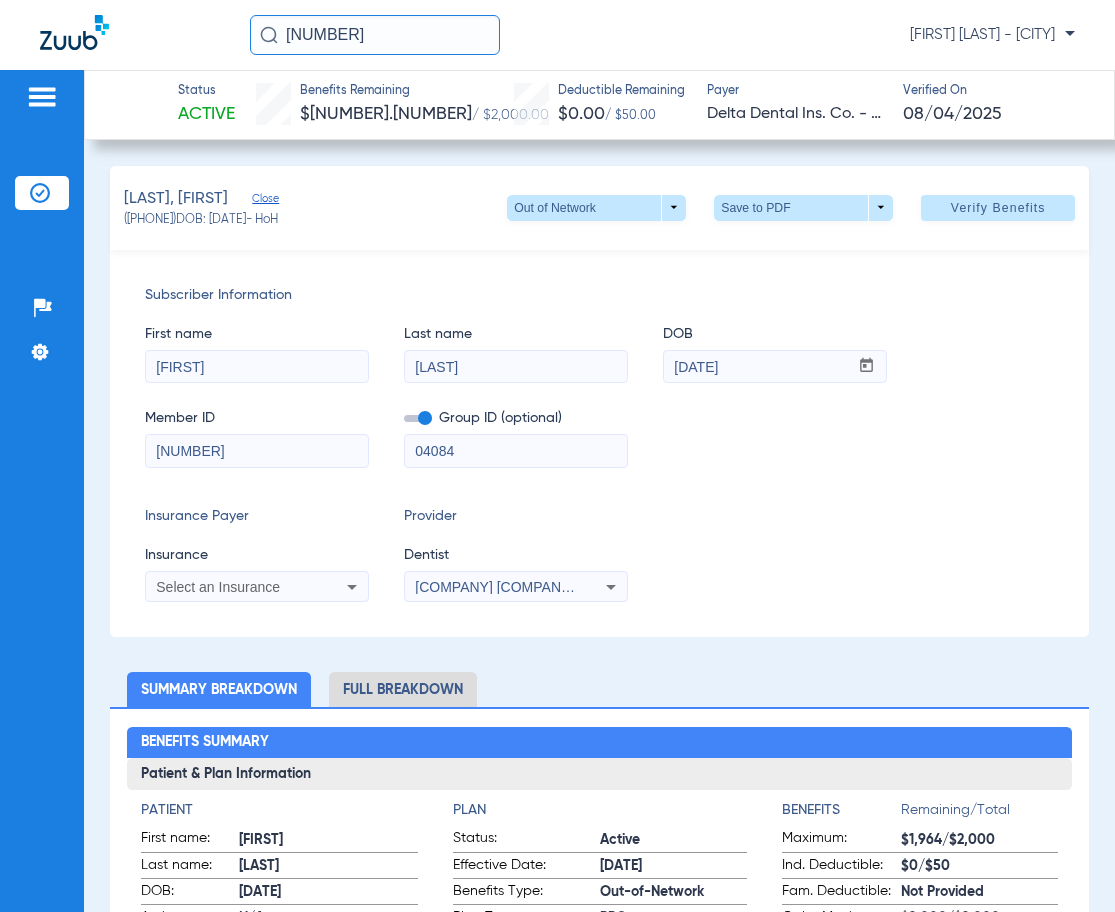 scroll, scrollTop: 0, scrollLeft: 0, axis: both 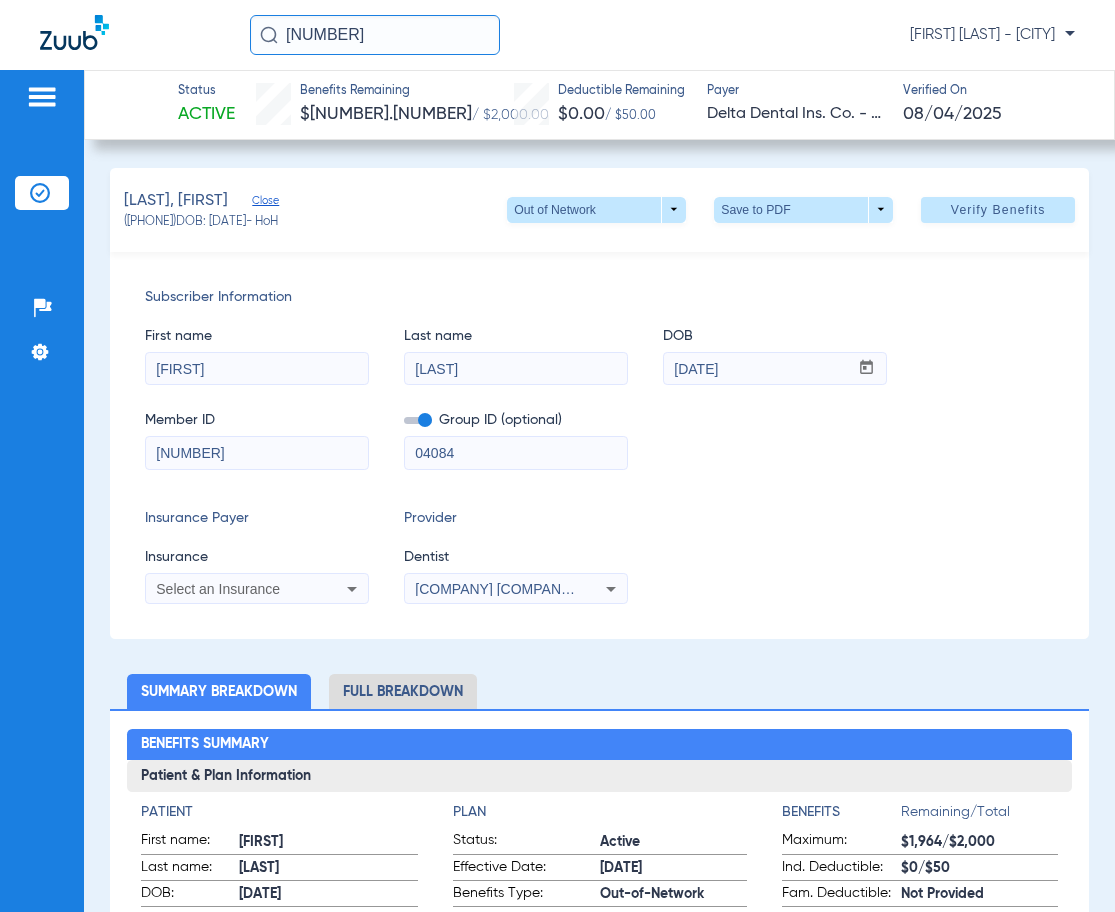 click on "[NUMBER]" 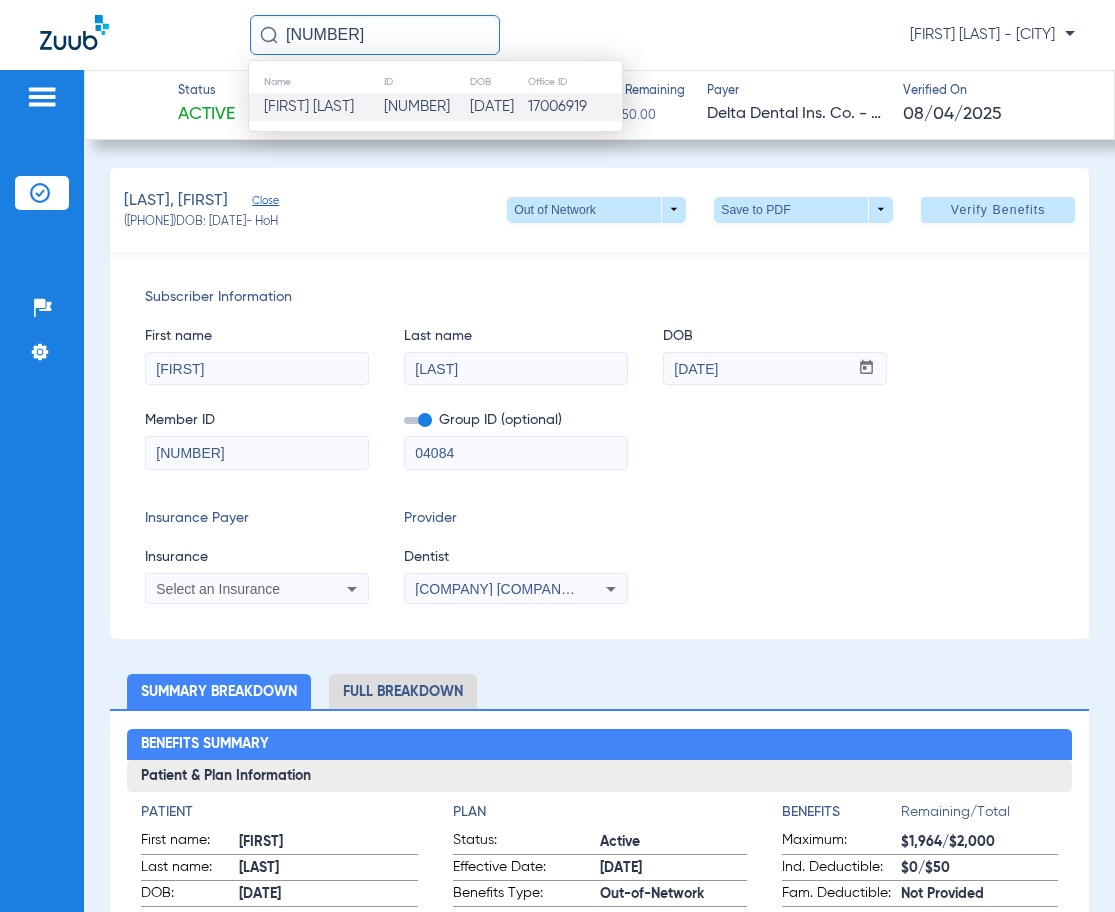 click on "[NUMBER]" 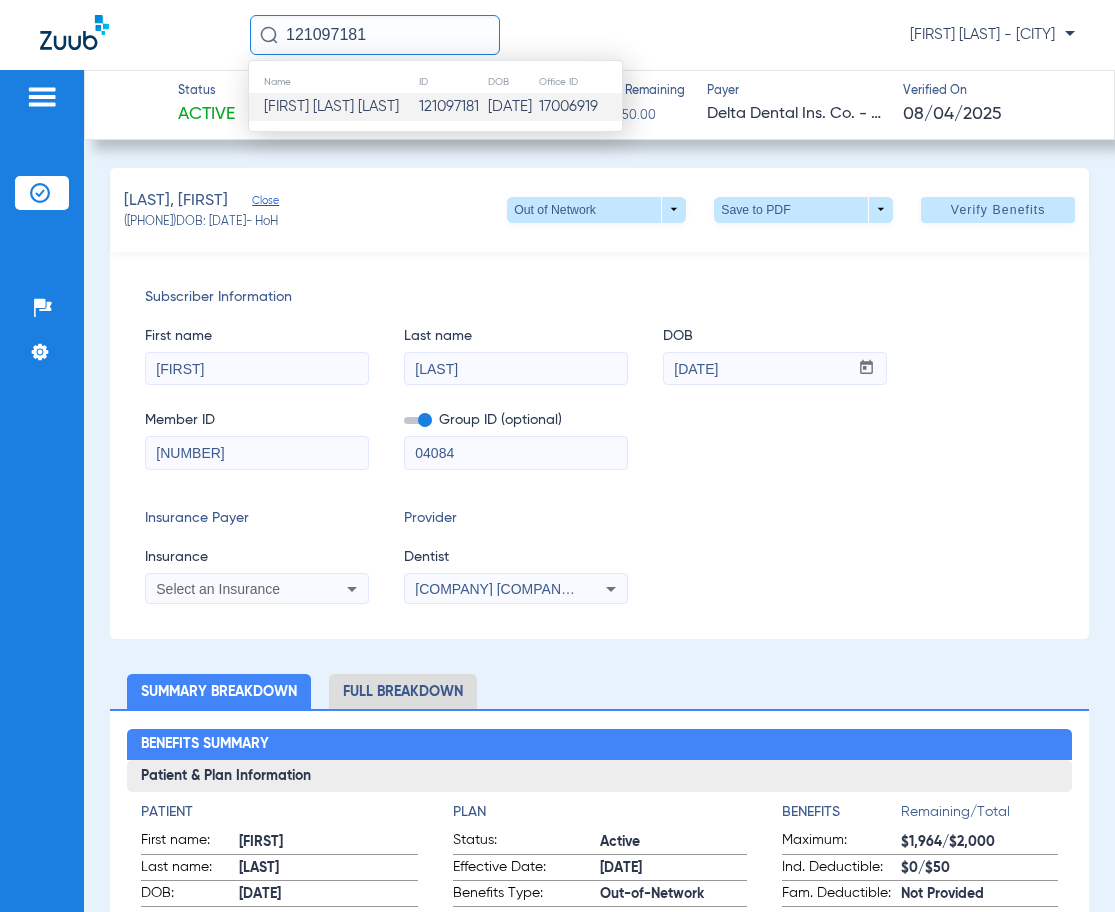 type on "121097181" 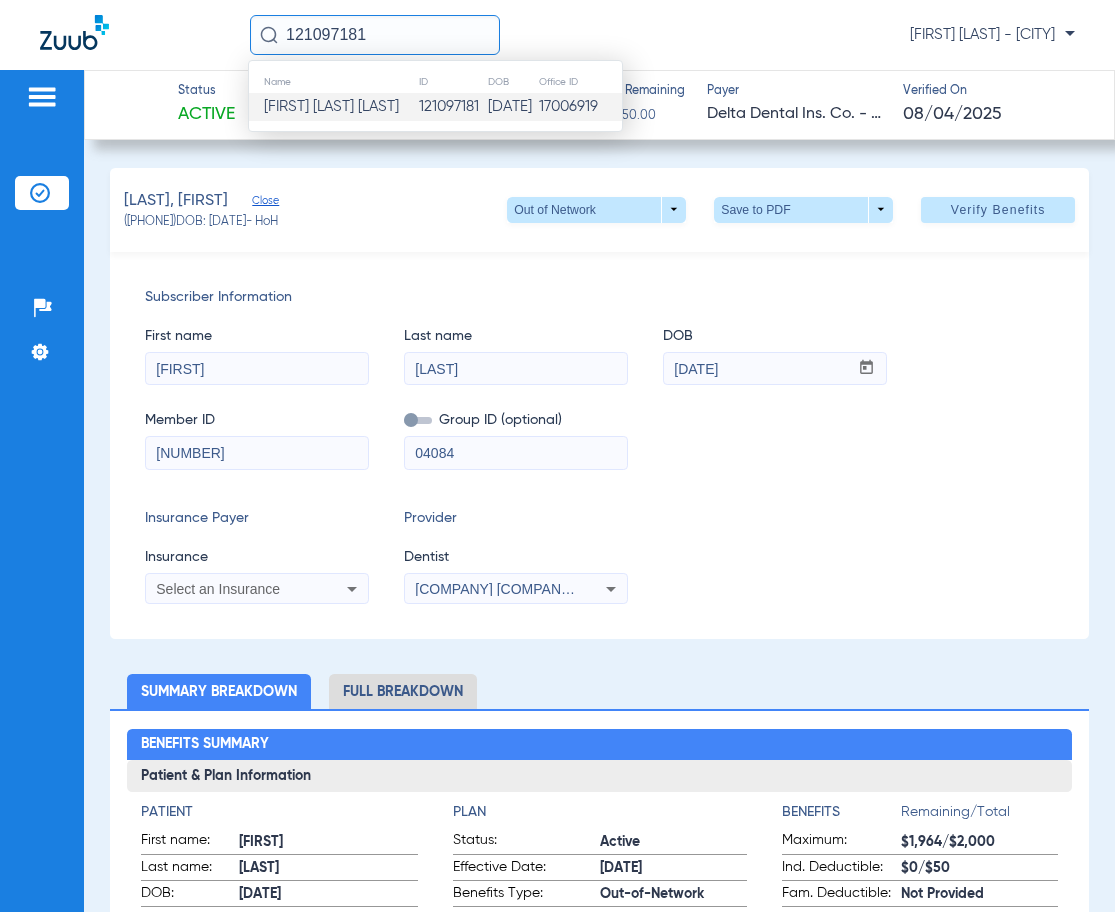 type 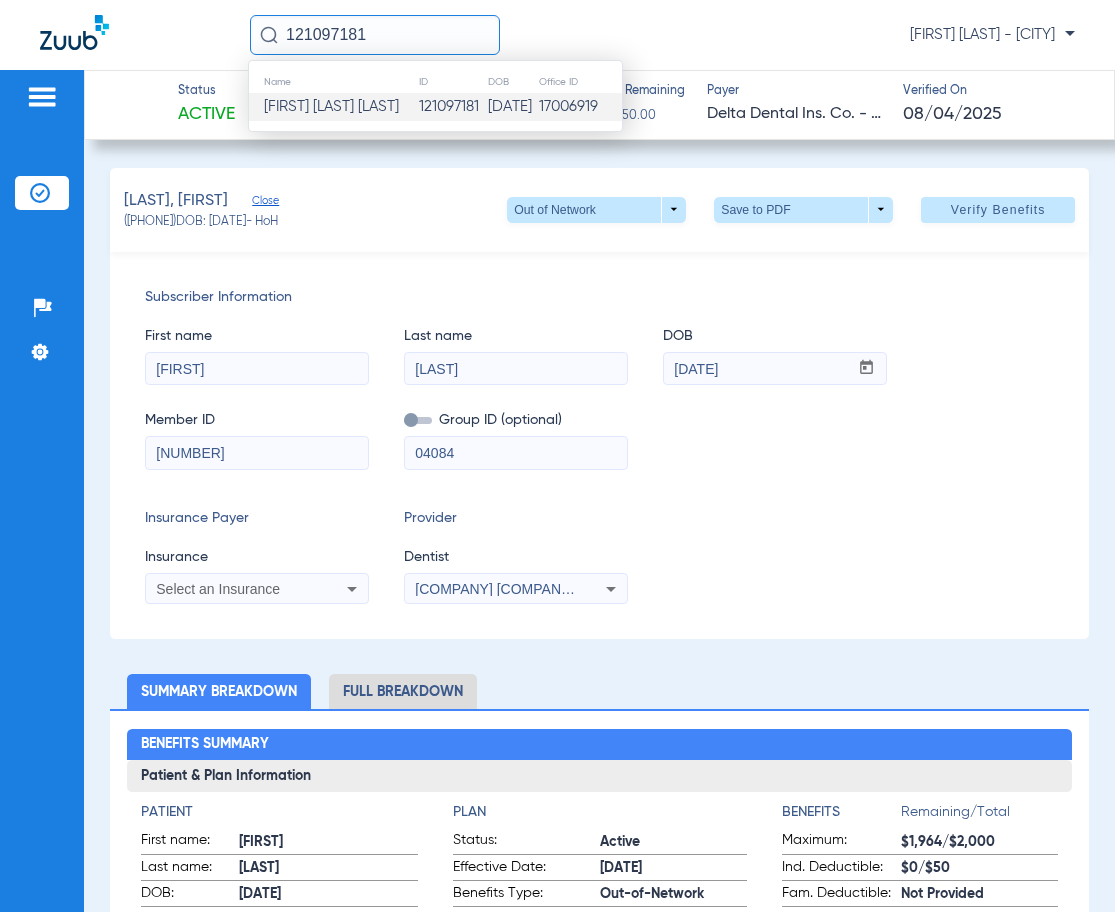 type 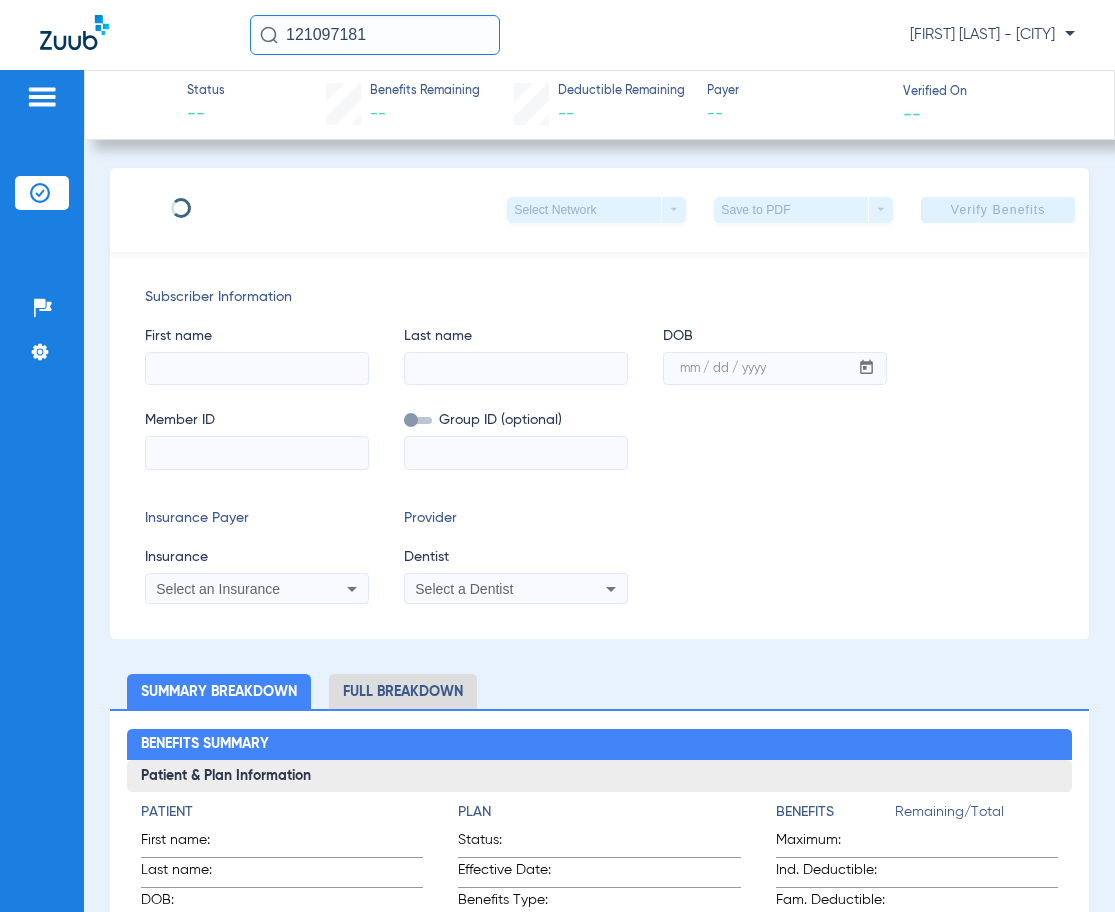type on "[FIRST] [LAST]" 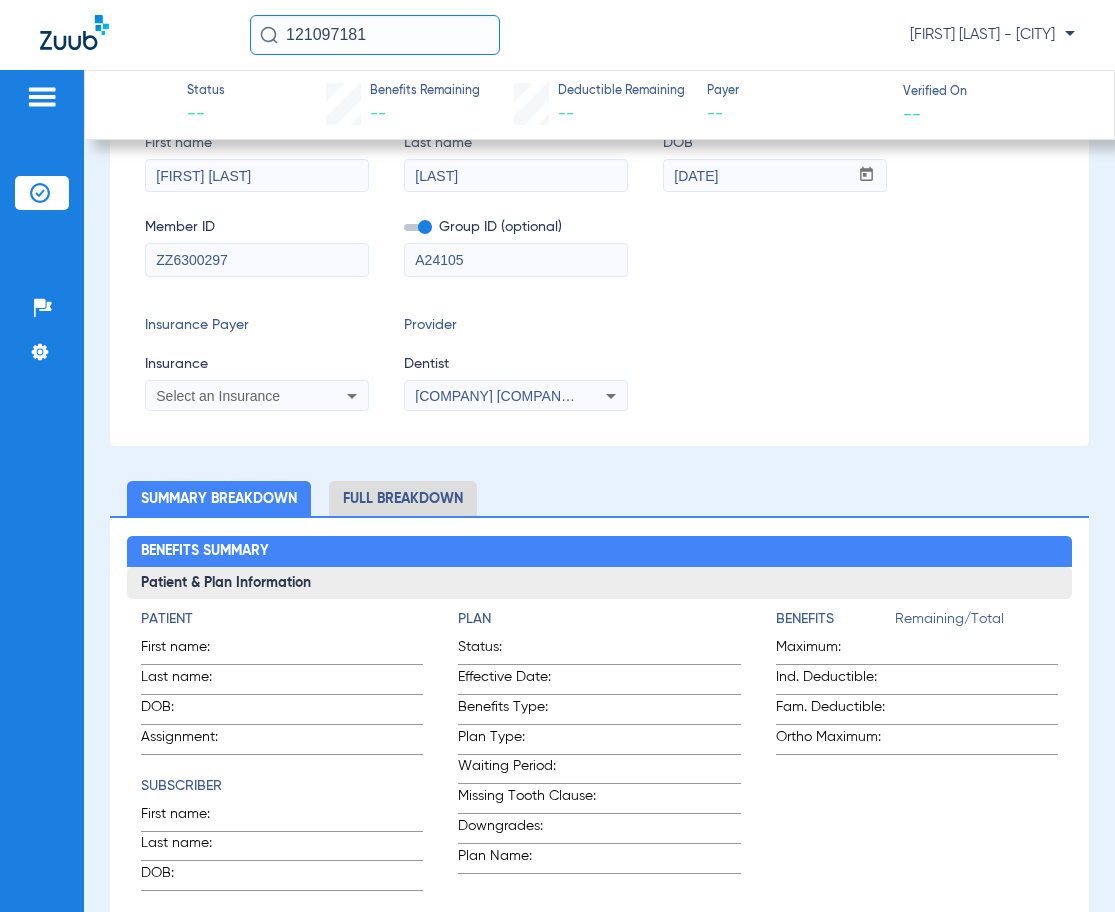 scroll, scrollTop: 200, scrollLeft: 0, axis: vertical 